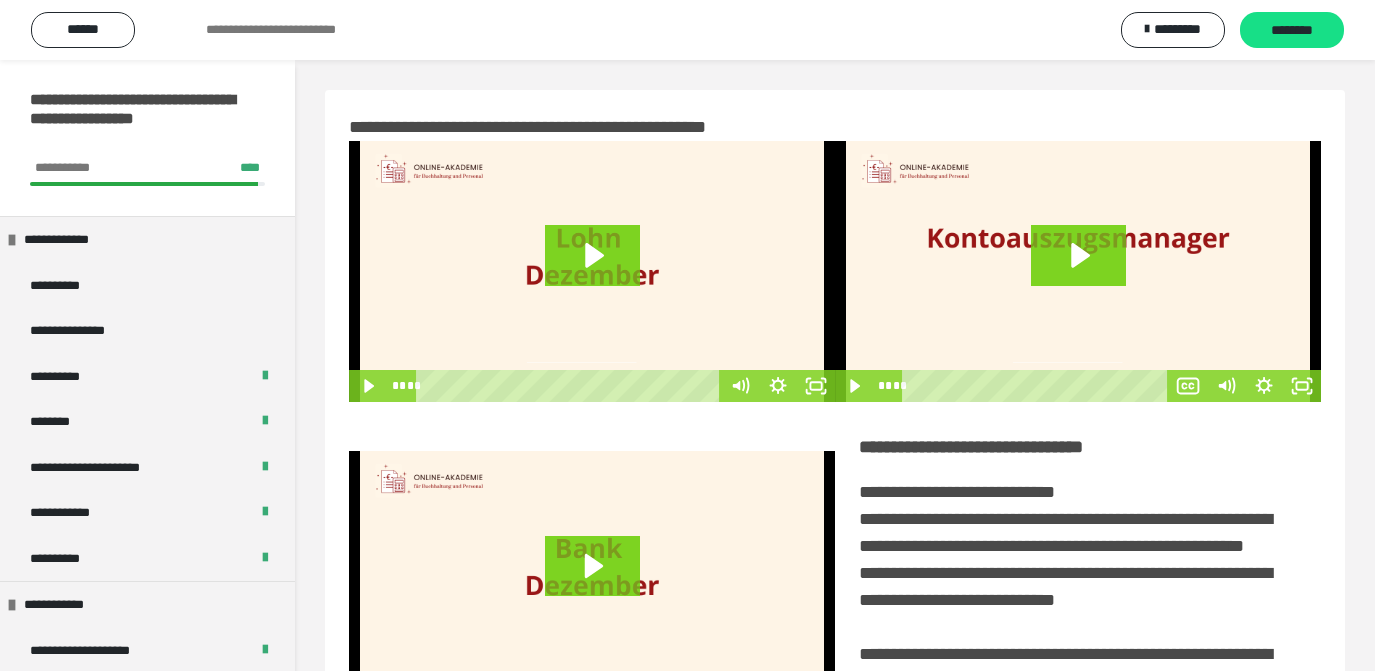 scroll, scrollTop: 0, scrollLeft: 0, axis: both 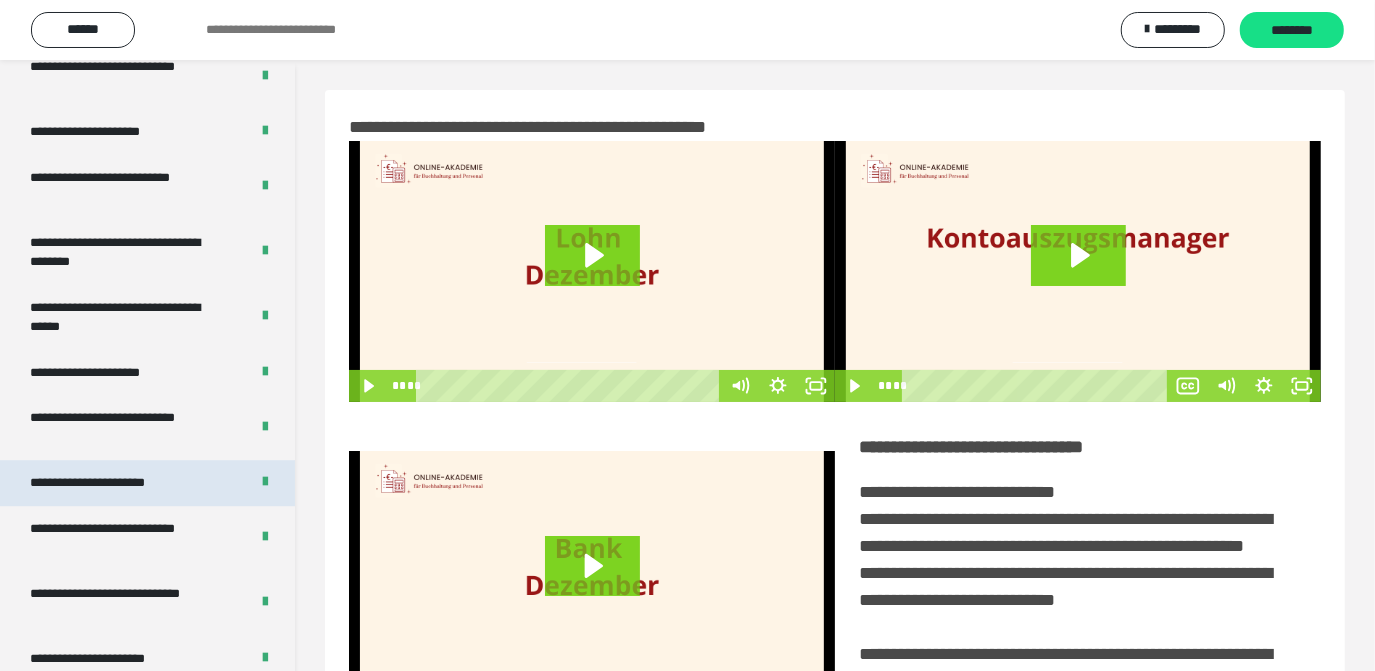 click on "**********" at bounding box center (111, 483) 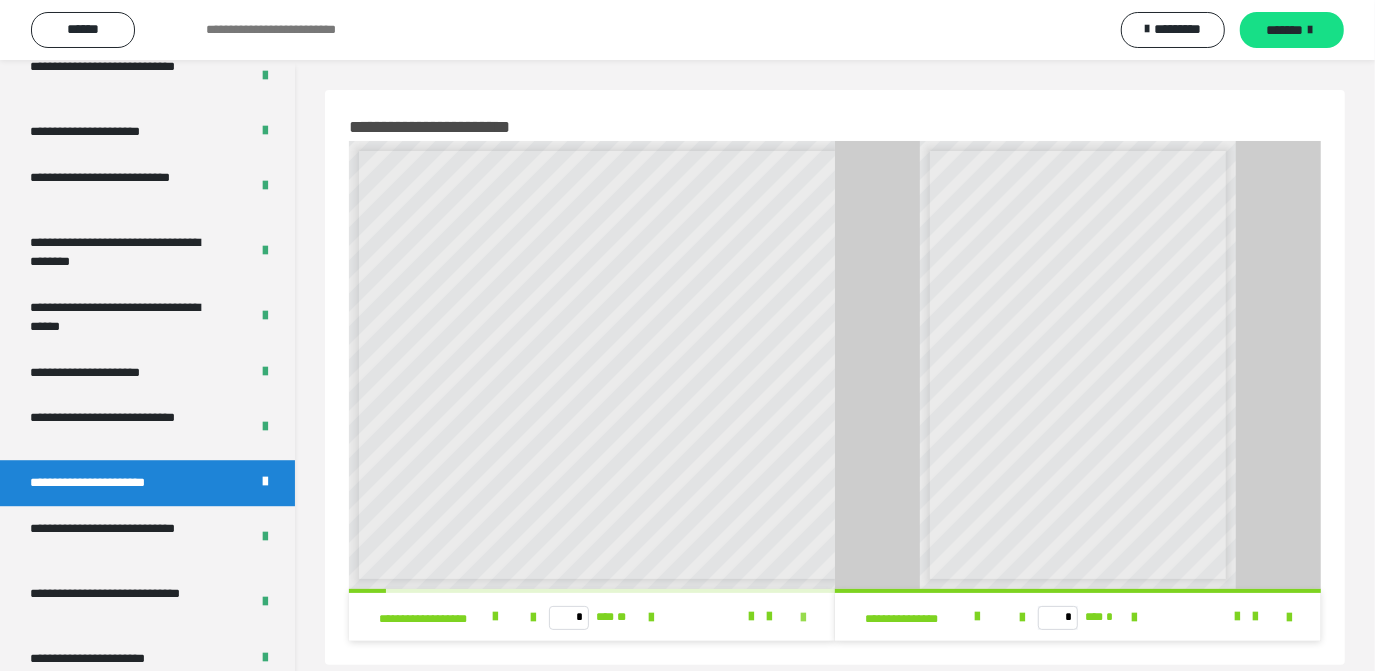 click at bounding box center [803, 618] 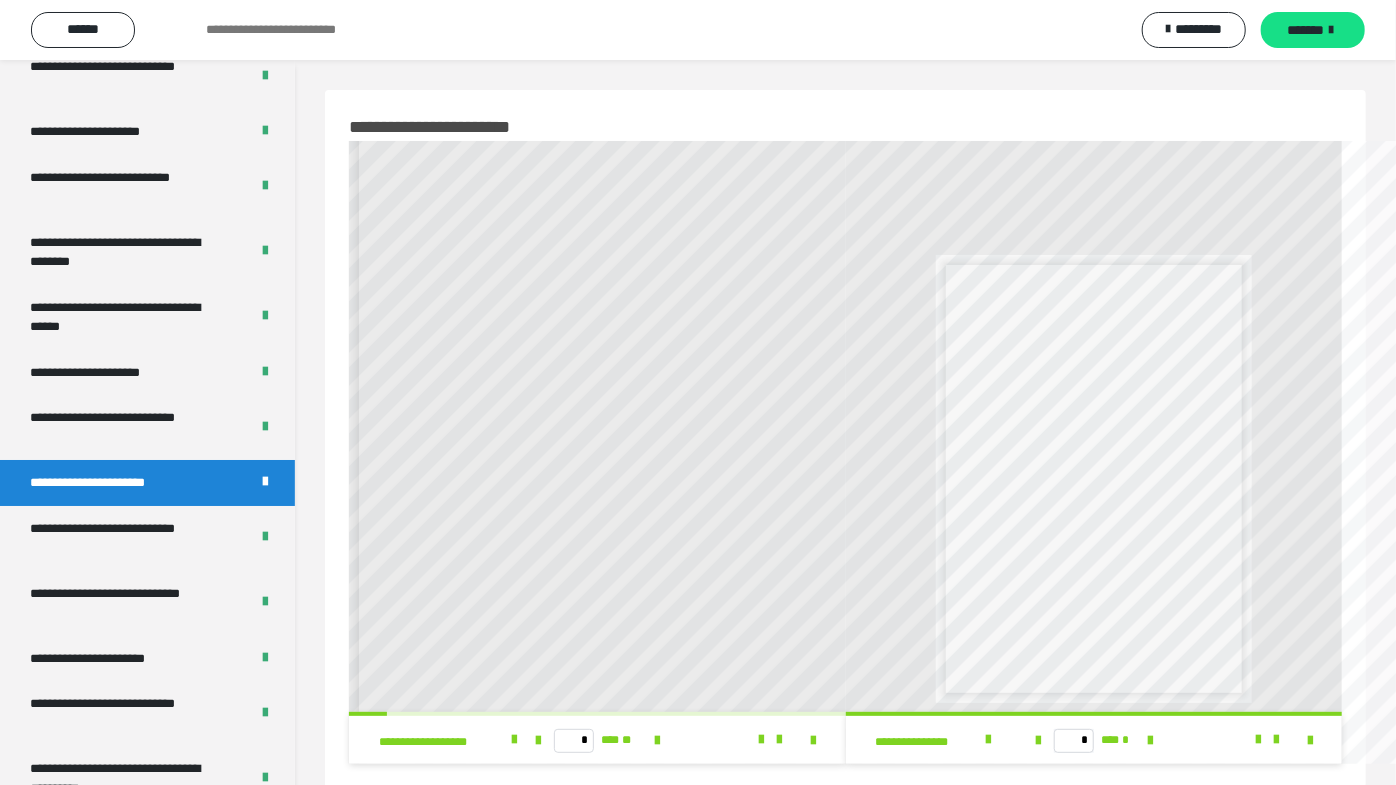 scroll, scrollTop: 0, scrollLeft: 0, axis: both 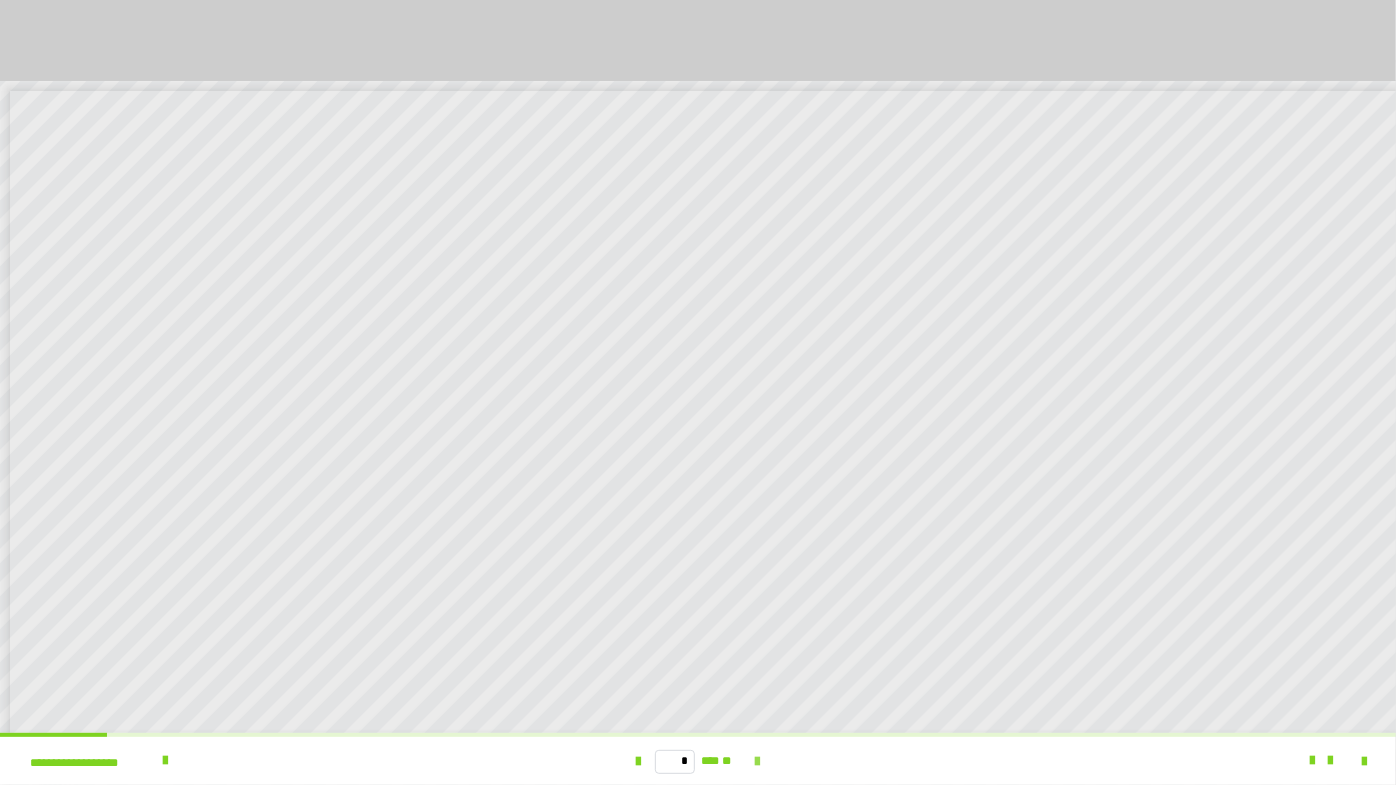 click at bounding box center (757, 762) 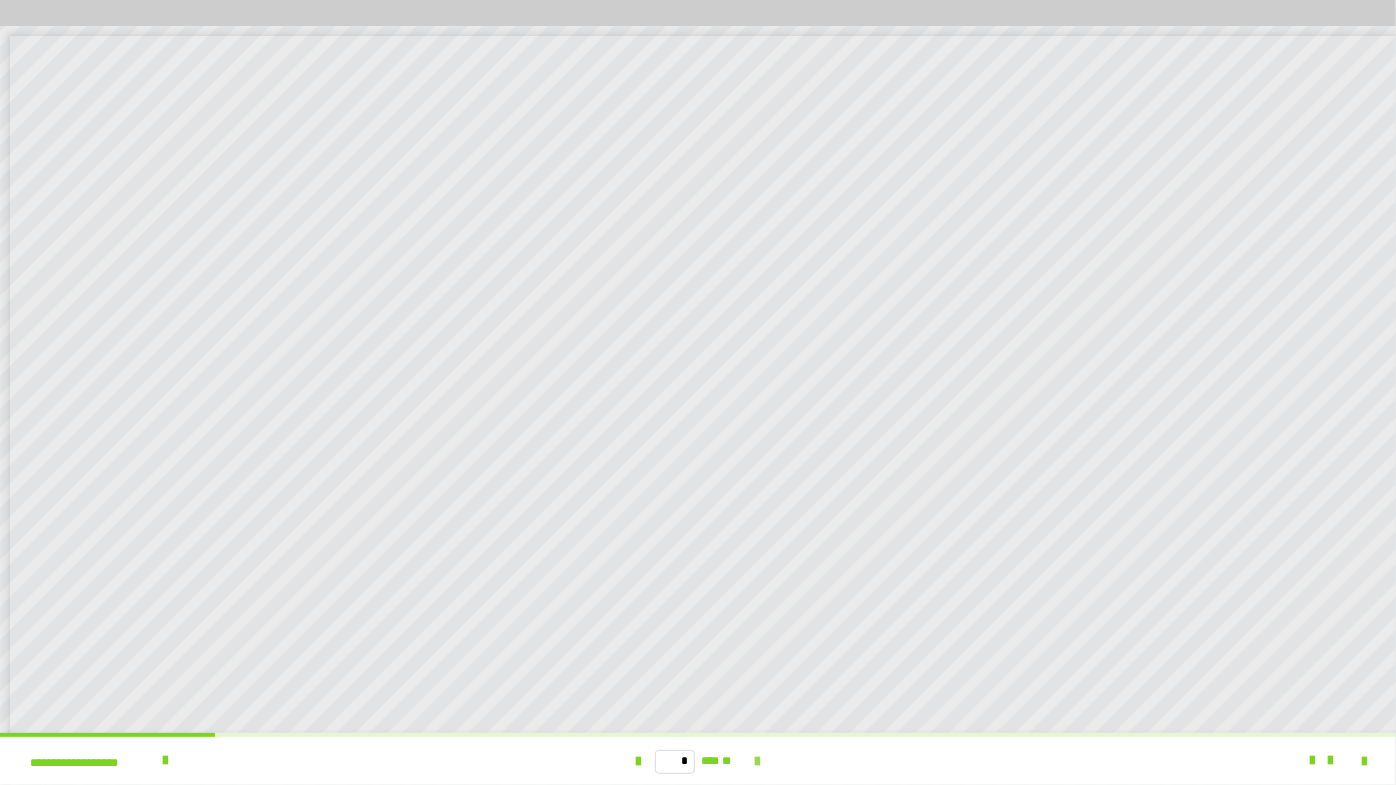 click at bounding box center (757, 762) 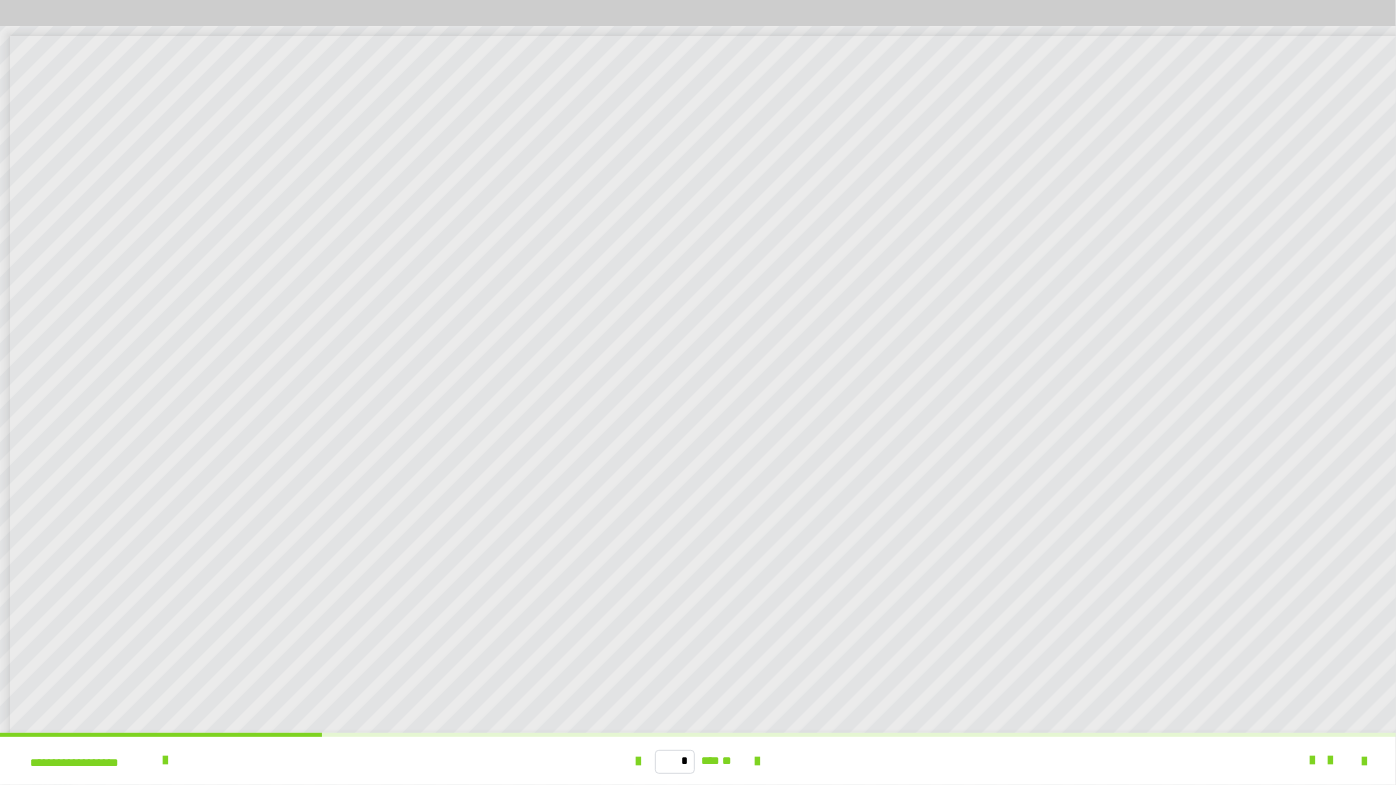 scroll, scrollTop: 144, scrollLeft: 0, axis: vertical 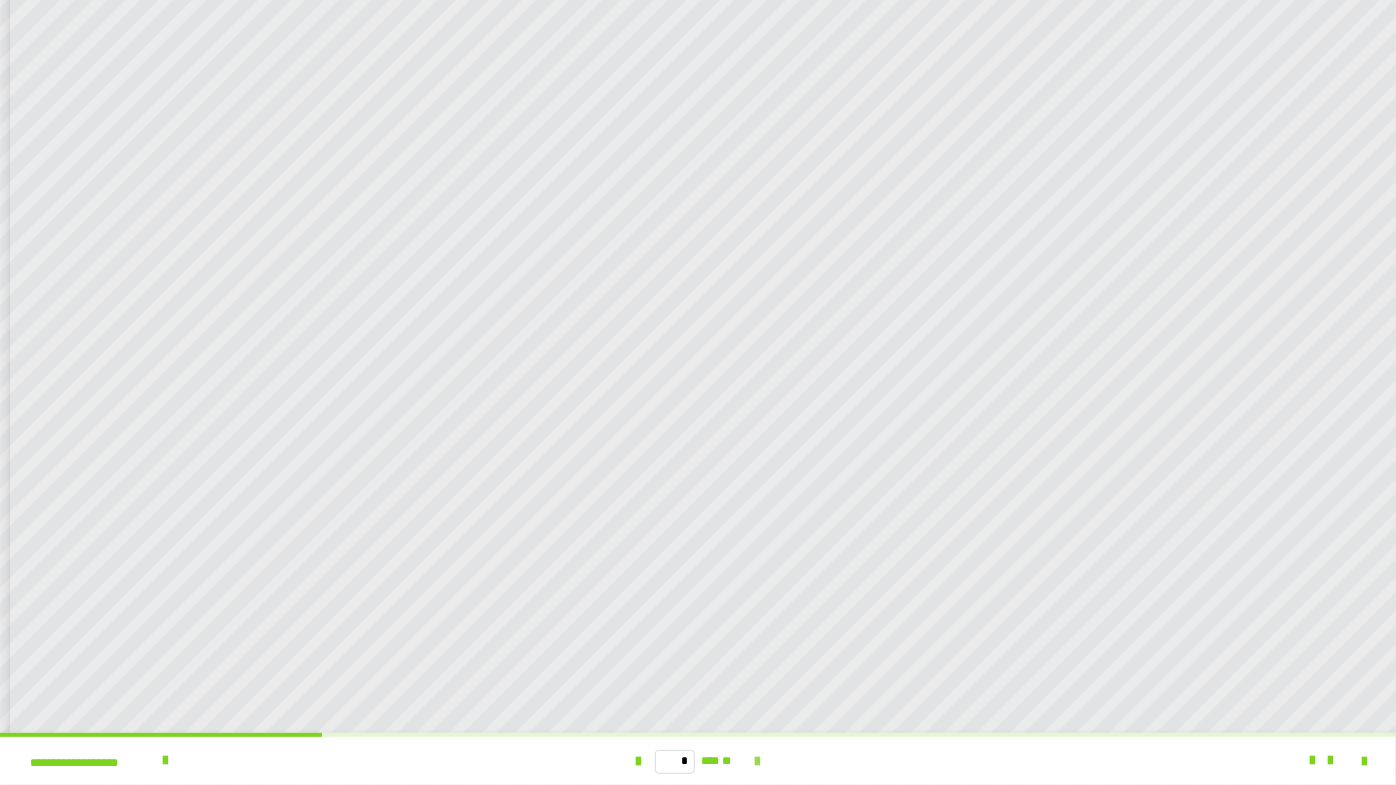 click at bounding box center [757, 762] 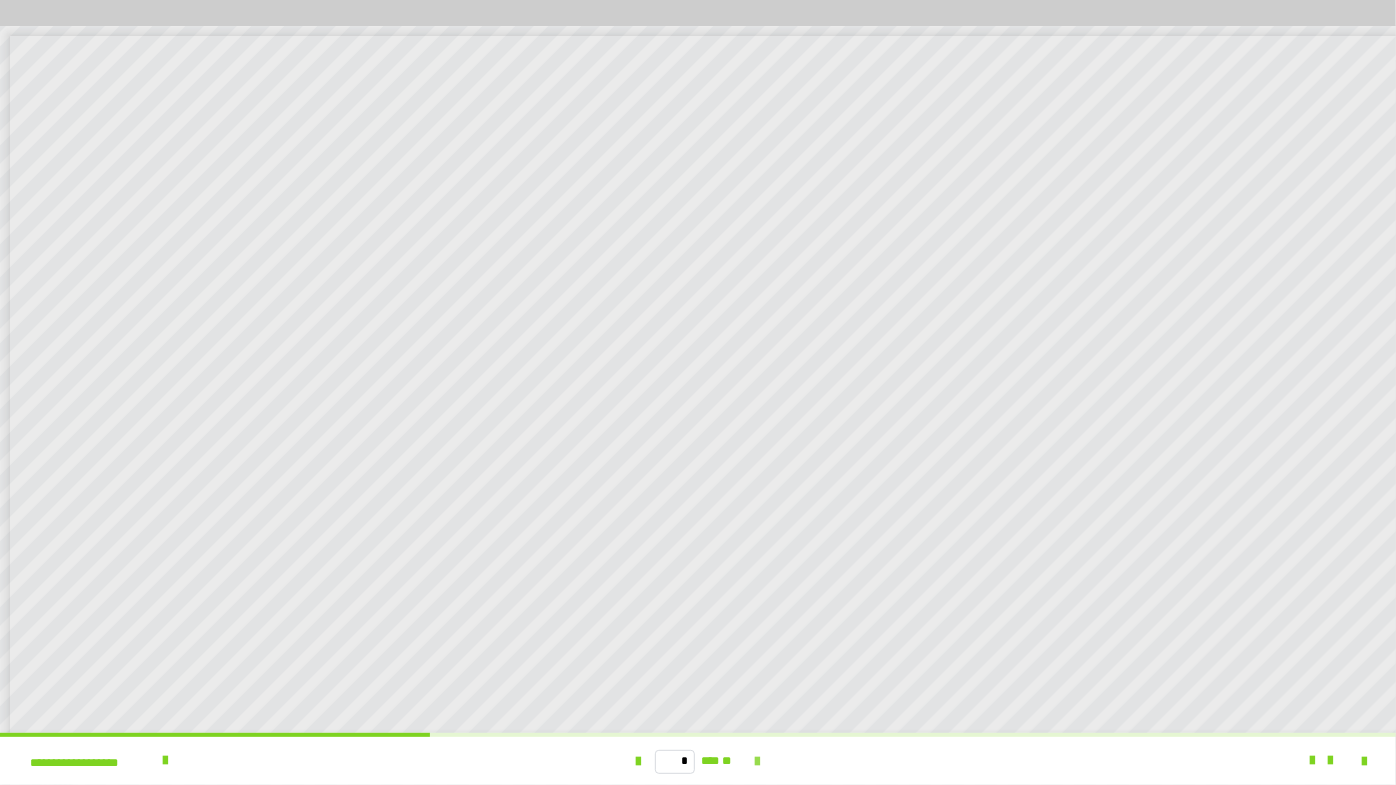 scroll, scrollTop: 144, scrollLeft: 0, axis: vertical 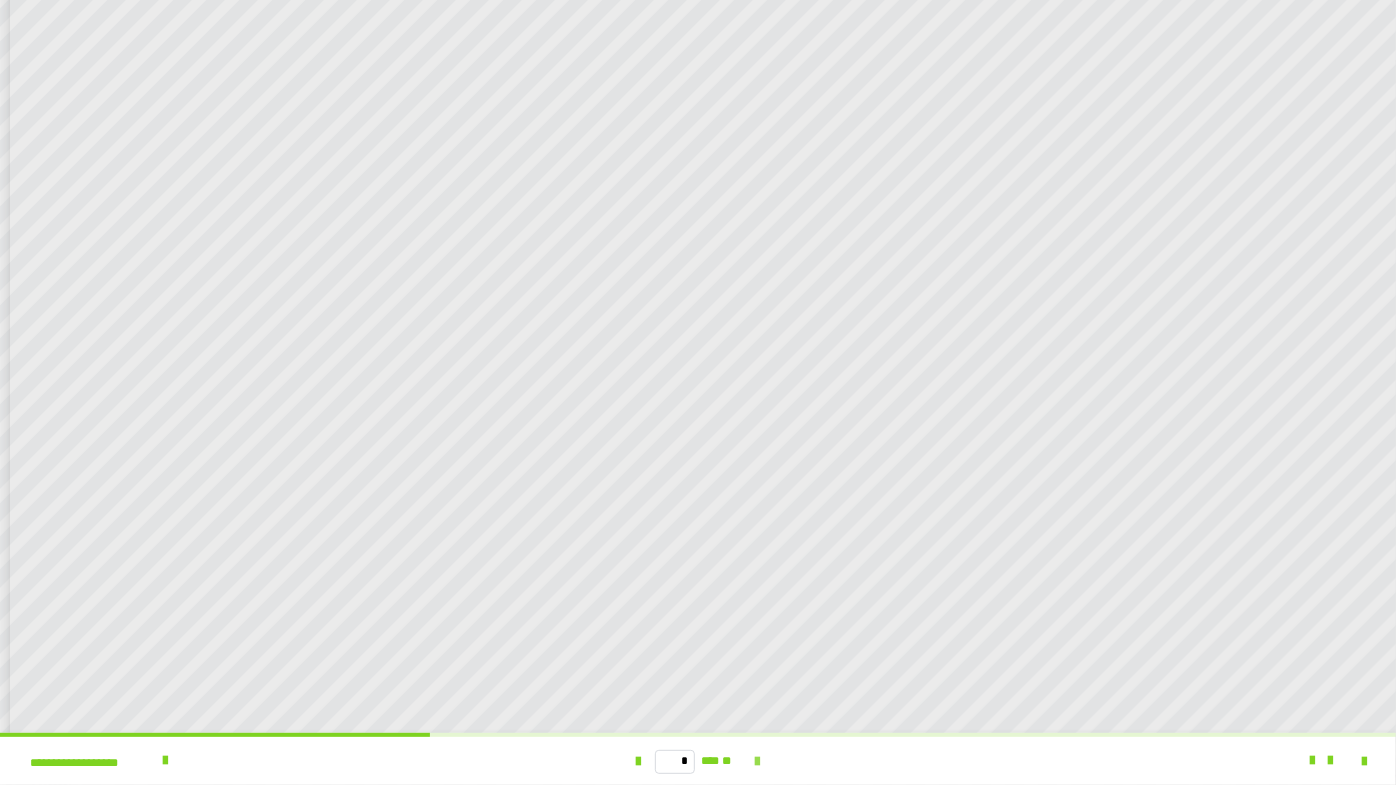 click at bounding box center (757, 762) 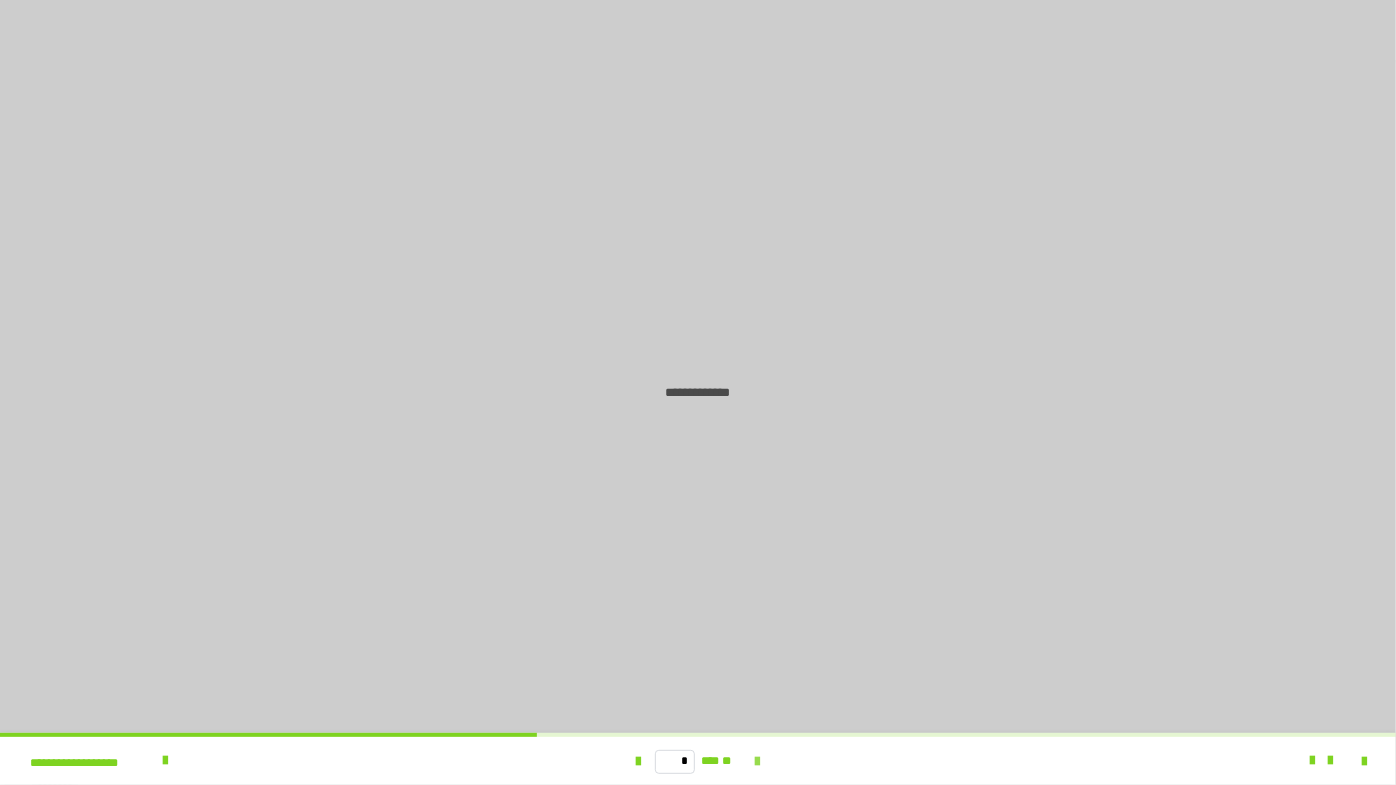 scroll, scrollTop: 0, scrollLeft: 0, axis: both 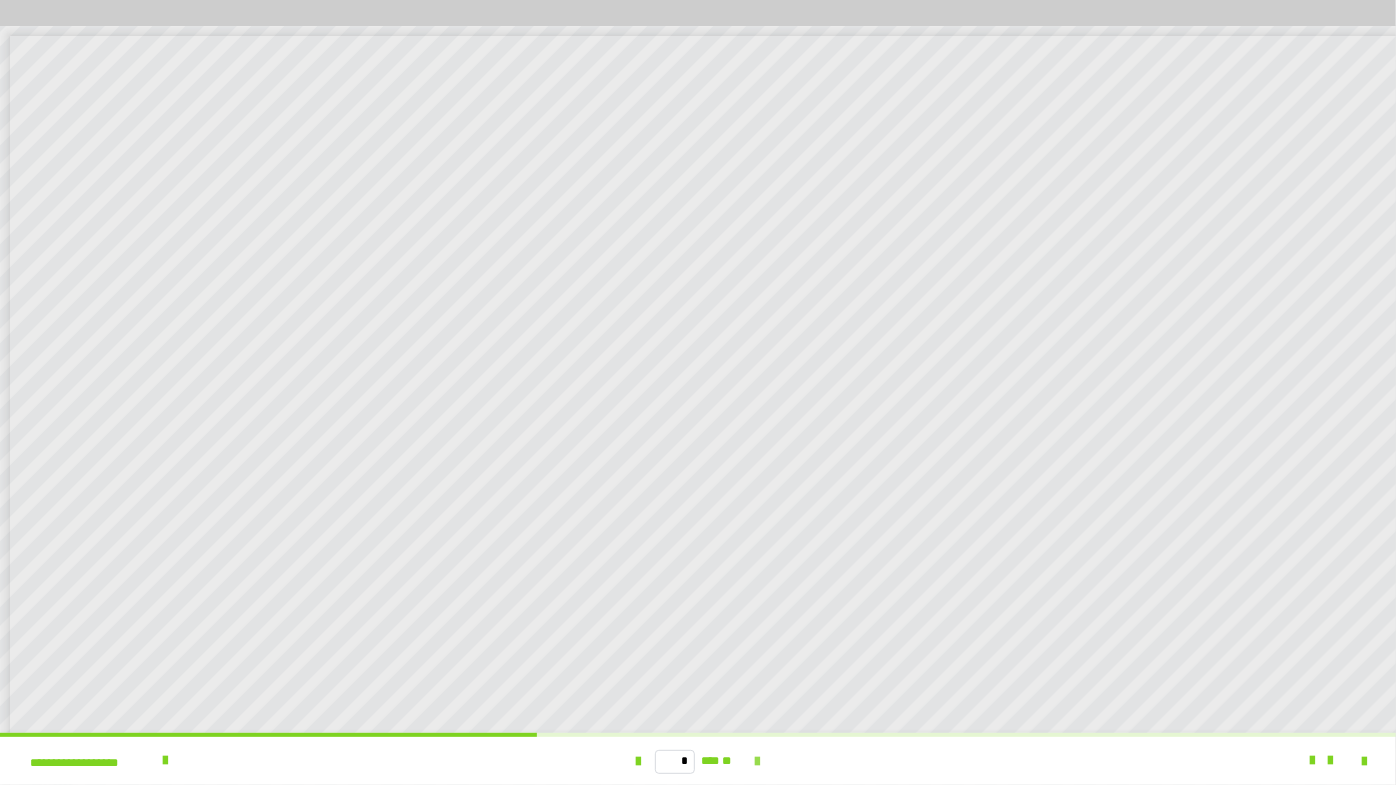 click at bounding box center [757, 762] 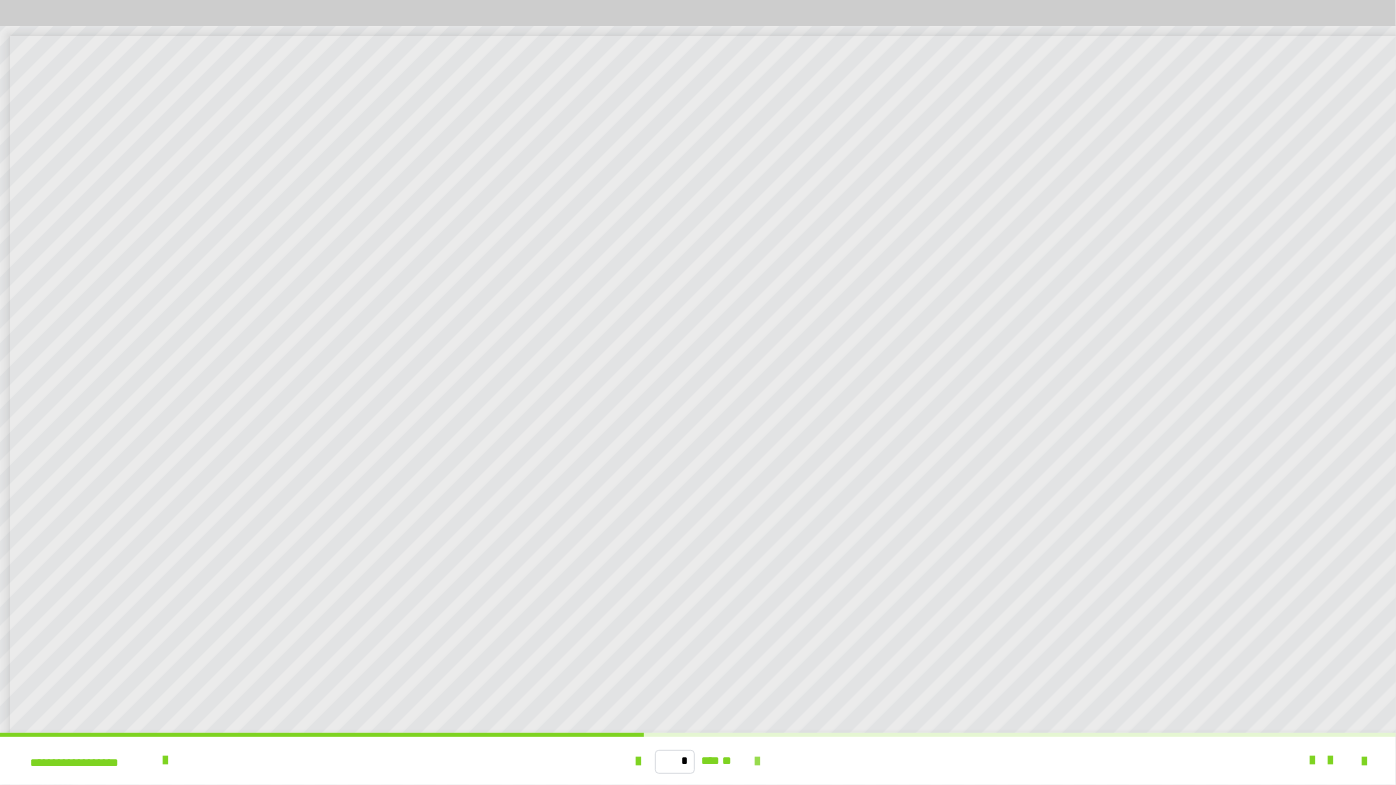 click at bounding box center (757, 762) 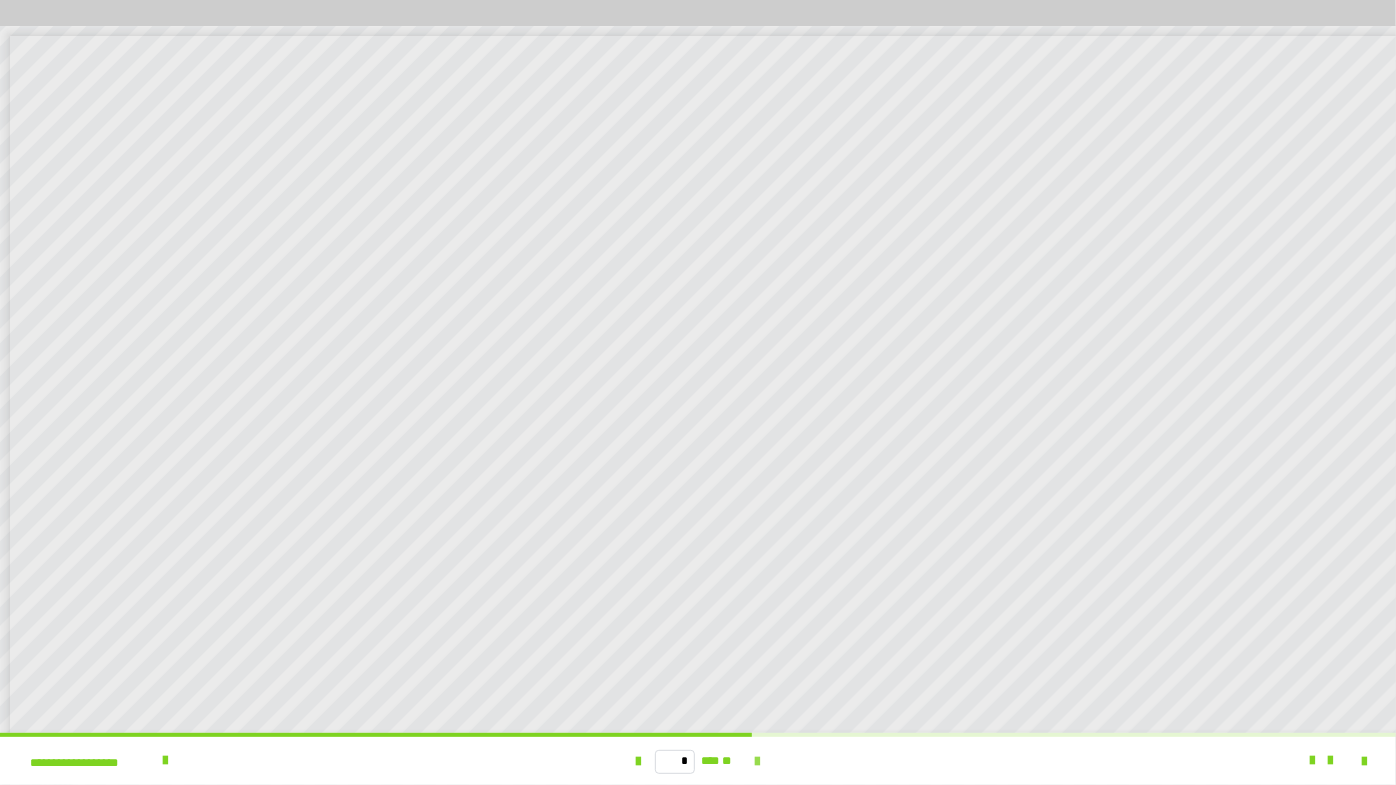 click at bounding box center (757, 762) 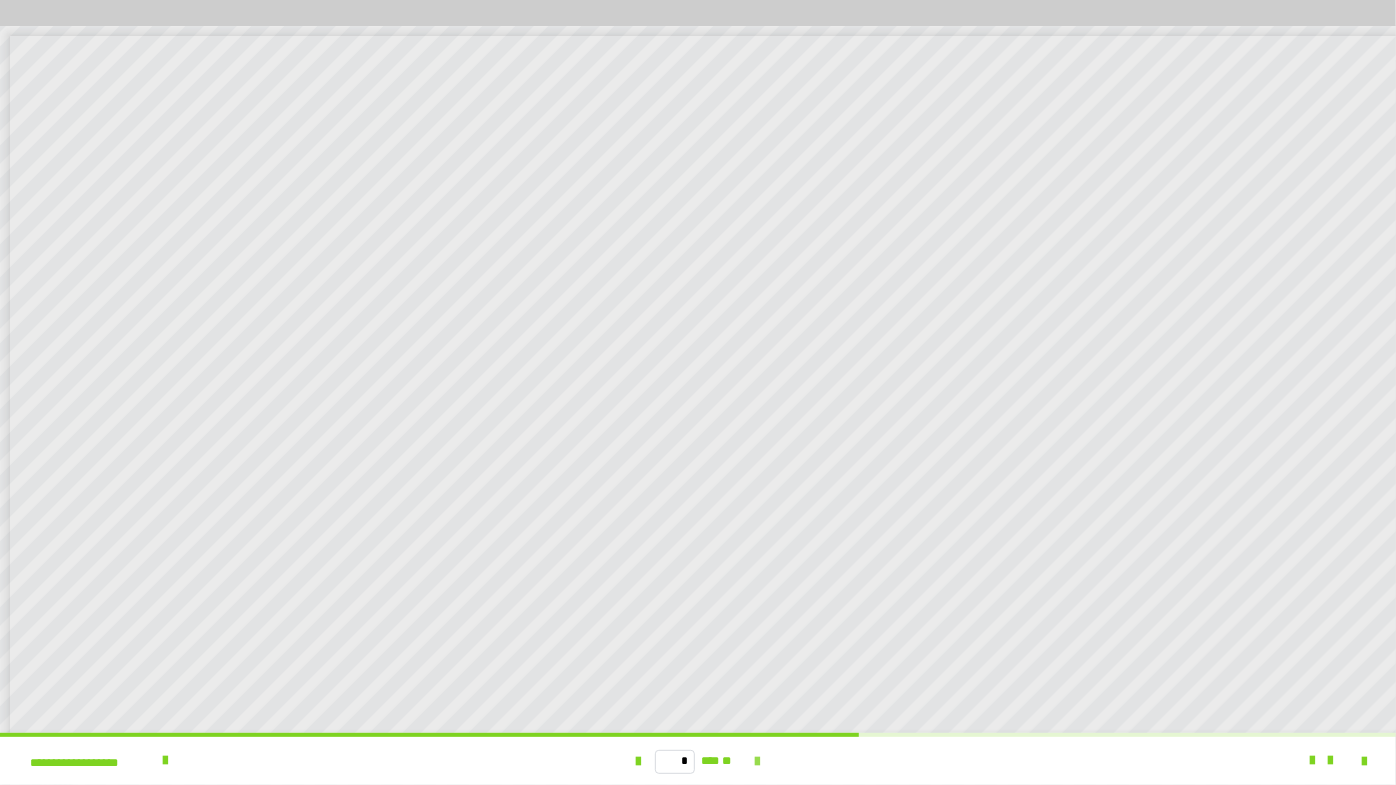 click at bounding box center [757, 762] 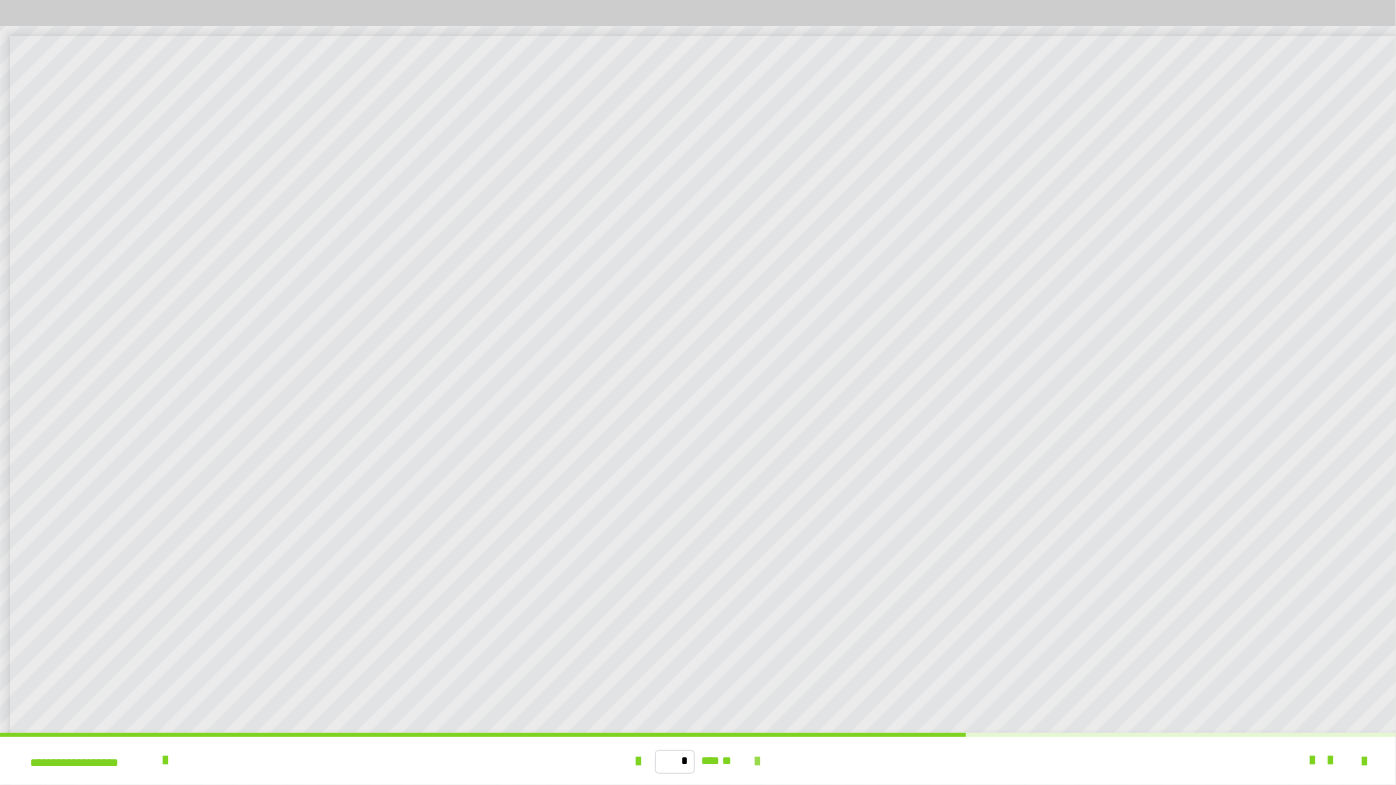 click at bounding box center (757, 762) 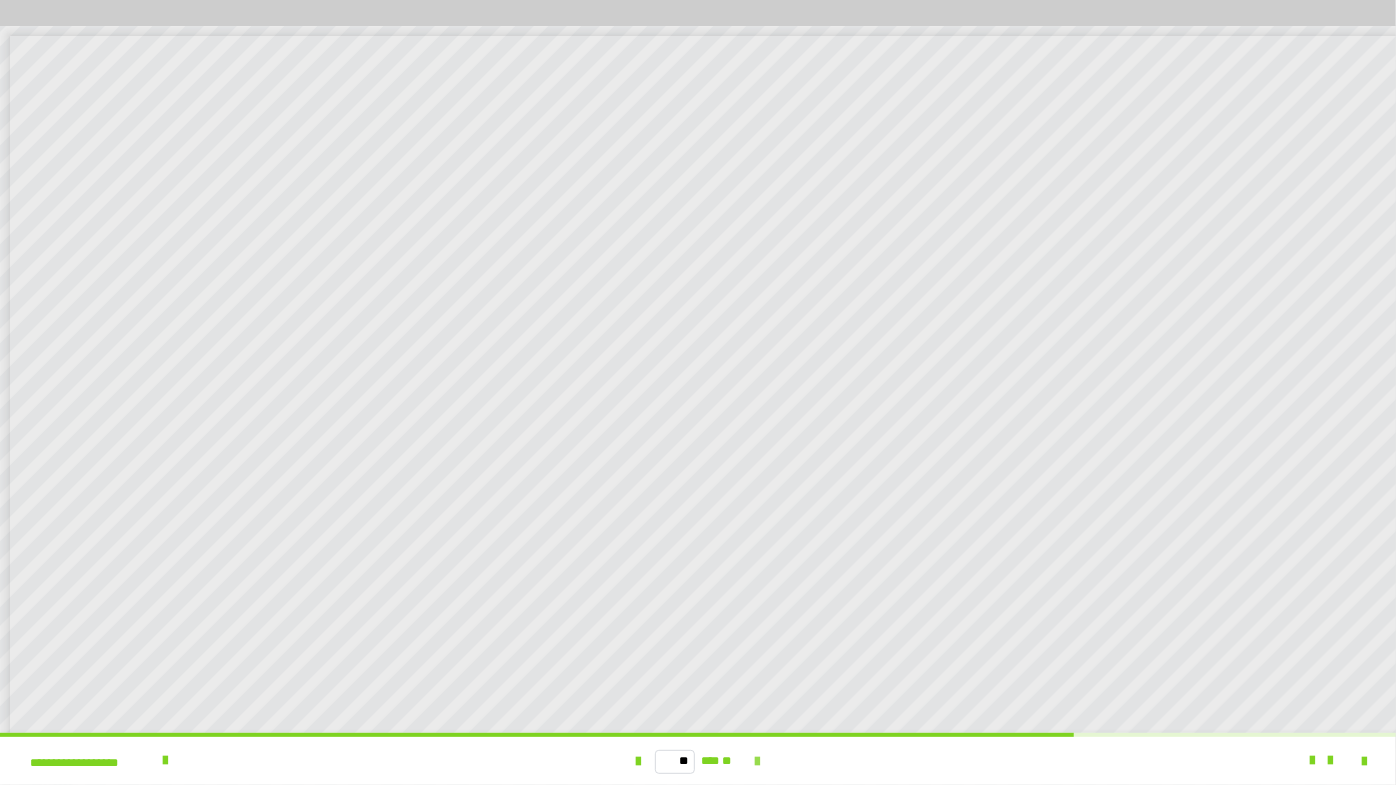 click at bounding box center (757, 762) 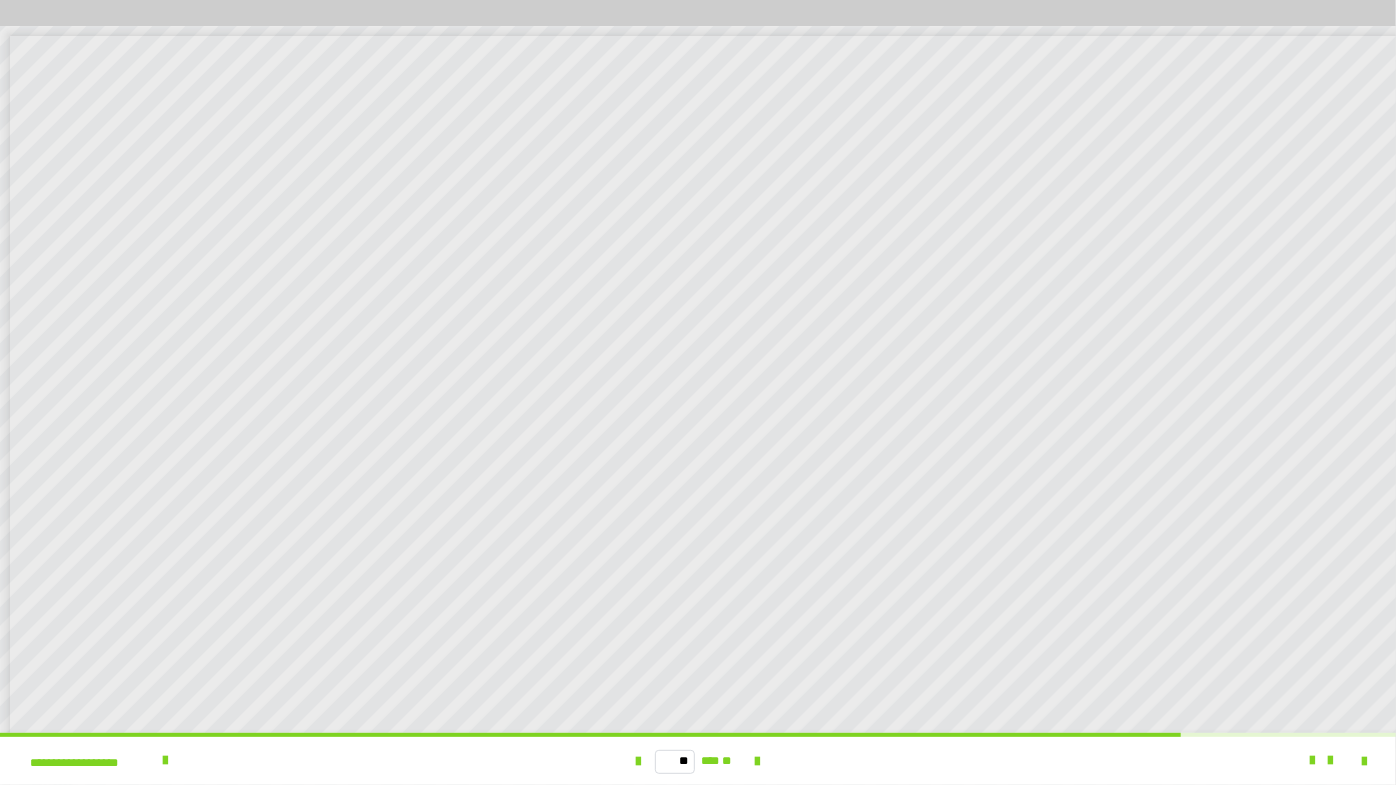 scroll, scrollTop: 144, scrollLeft: 0, axis: vertical 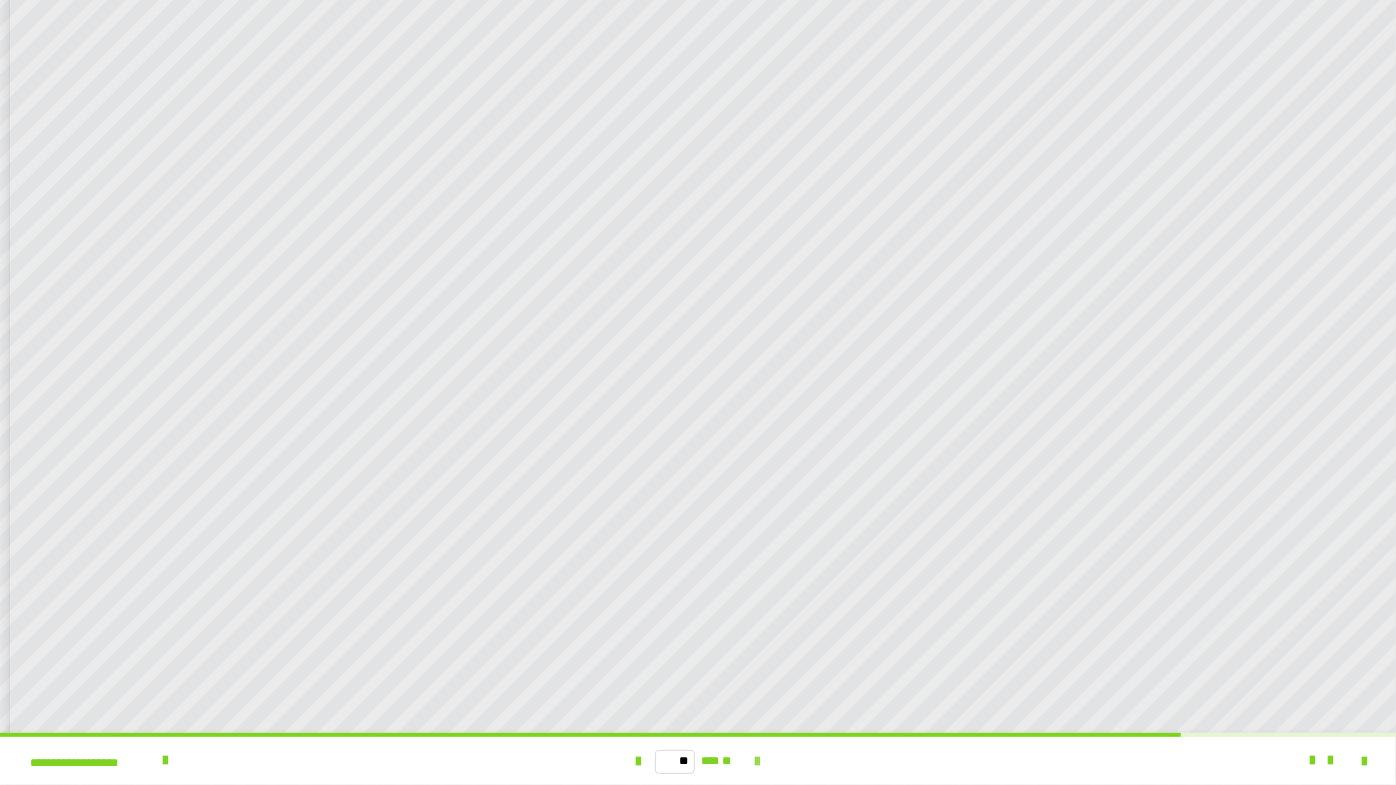click at bounding box center [757, 762] 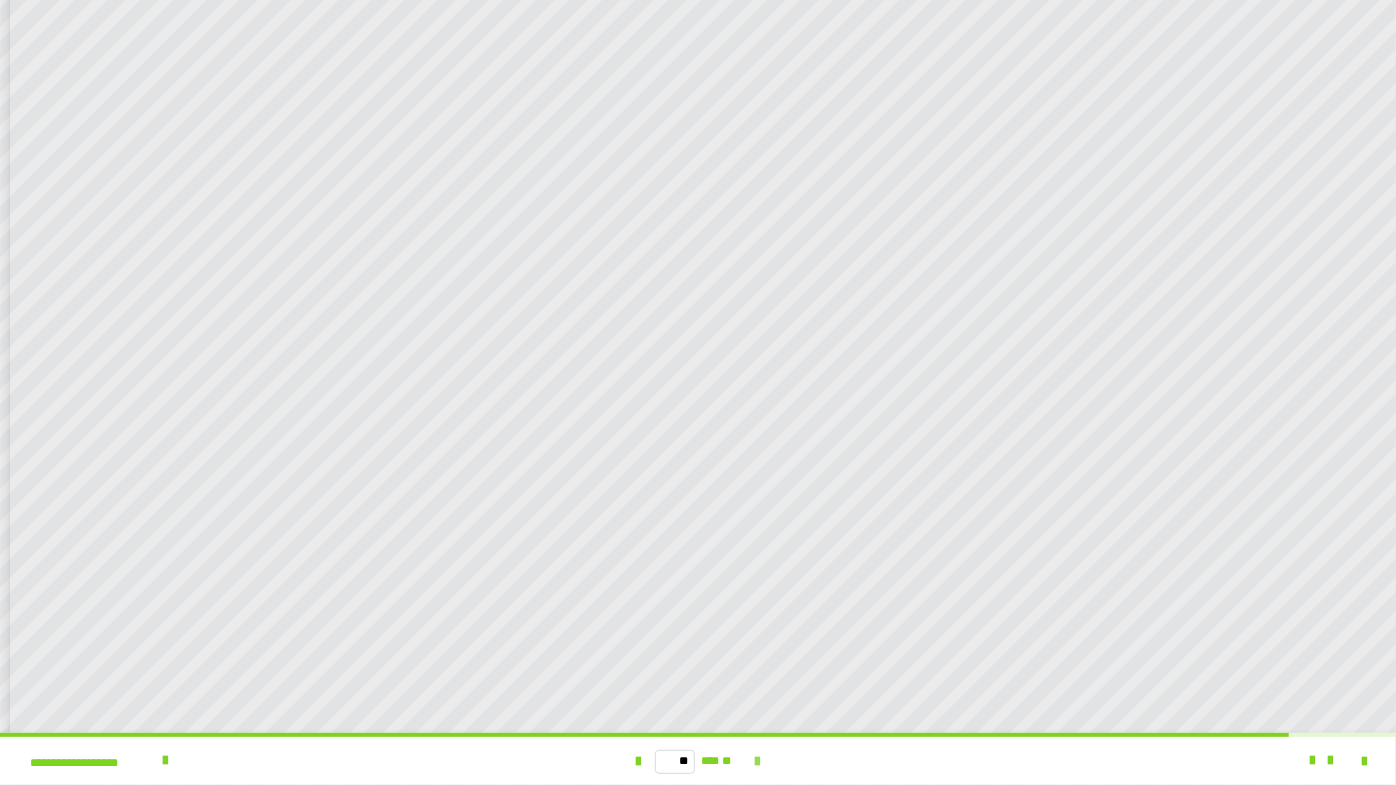 scroll, scrollTop: 0, scrollLeft: 0, axis: both 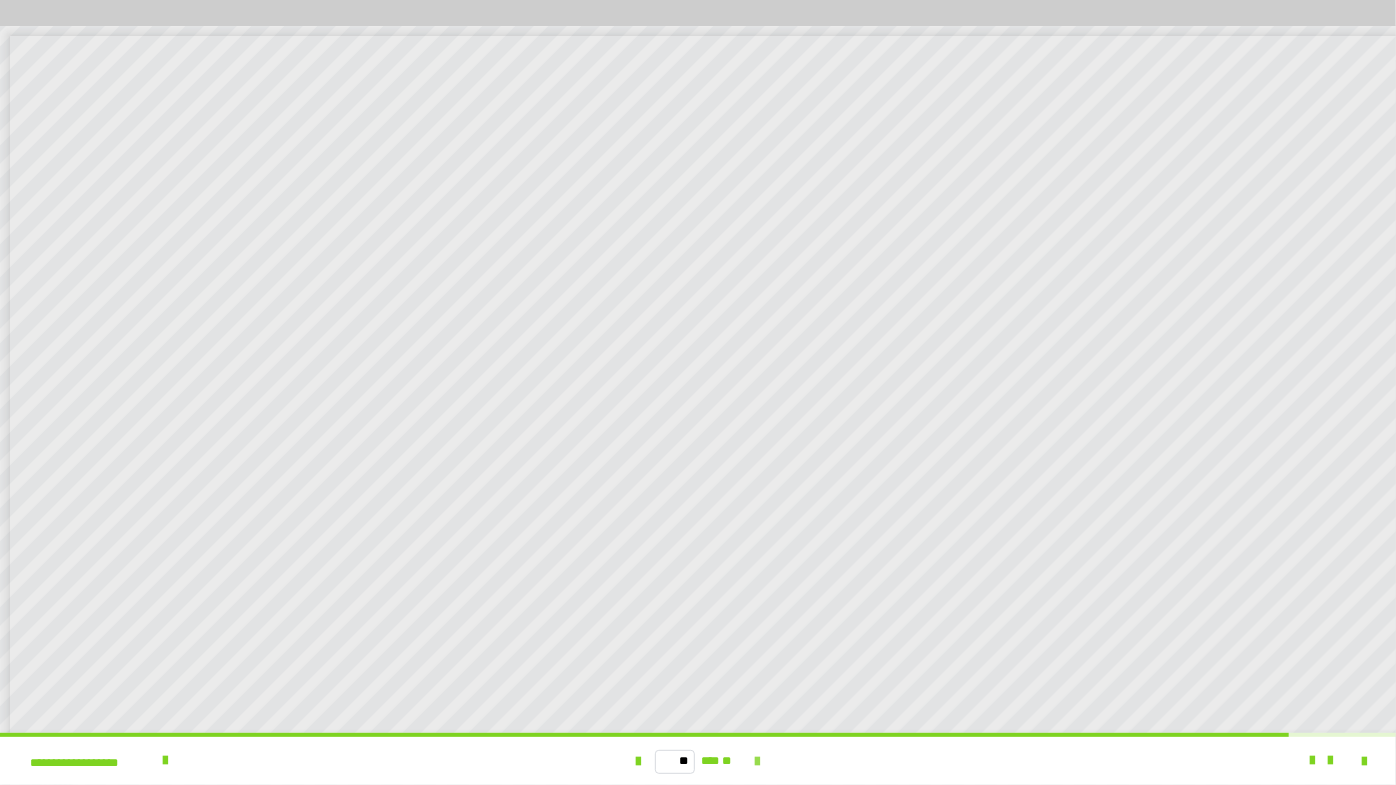 click at bounding box center [757, 762] 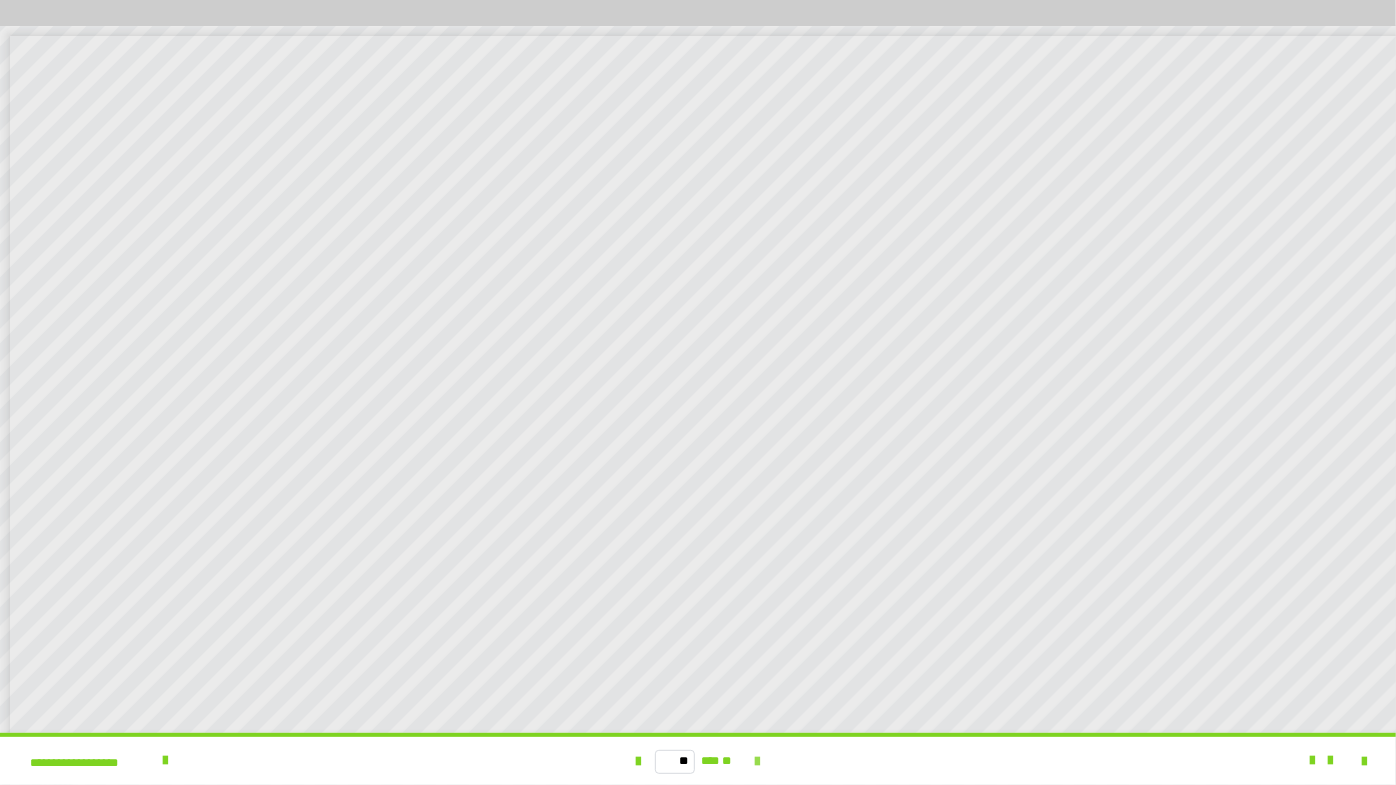 click on "** *** **" at bounding box center (698, 761) 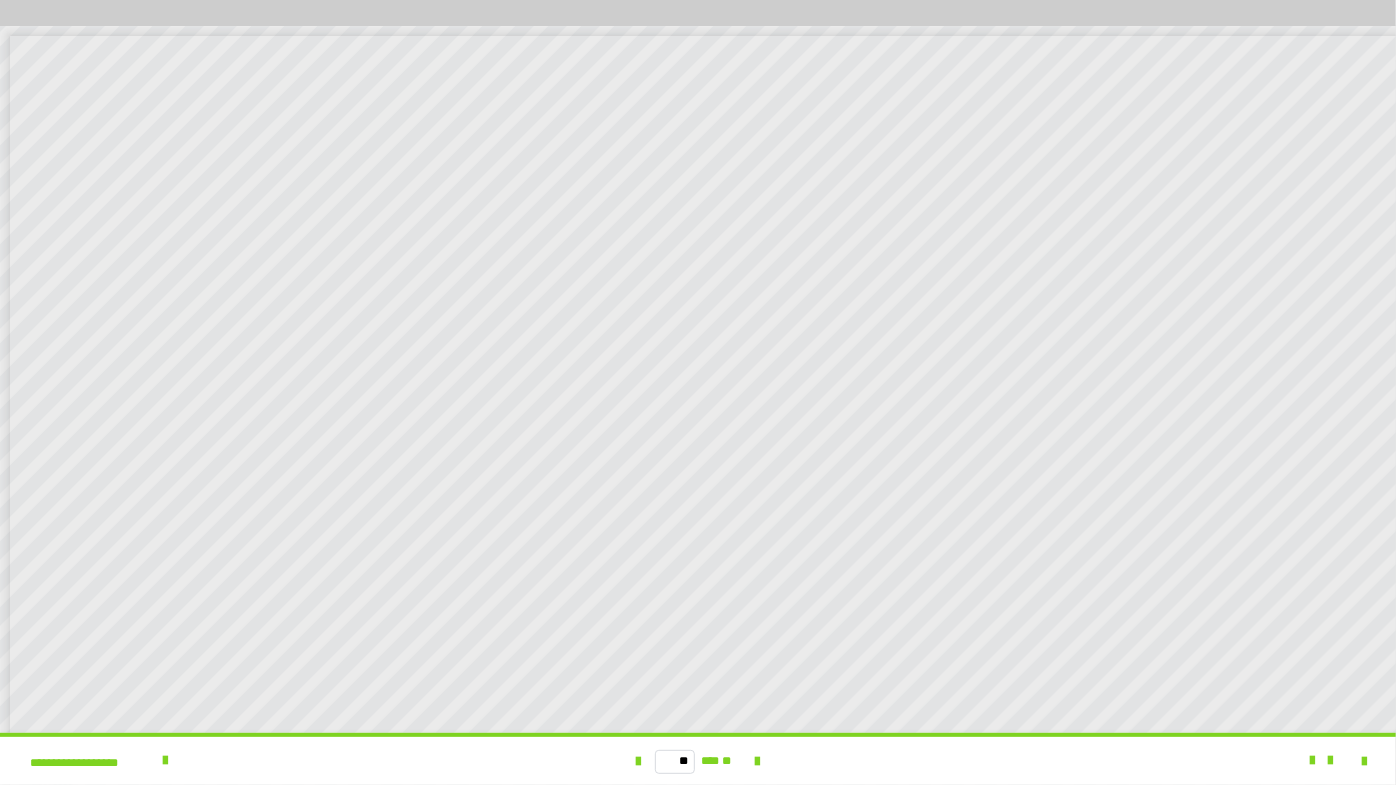click on "** *** **" at bounding box center (698, 761) 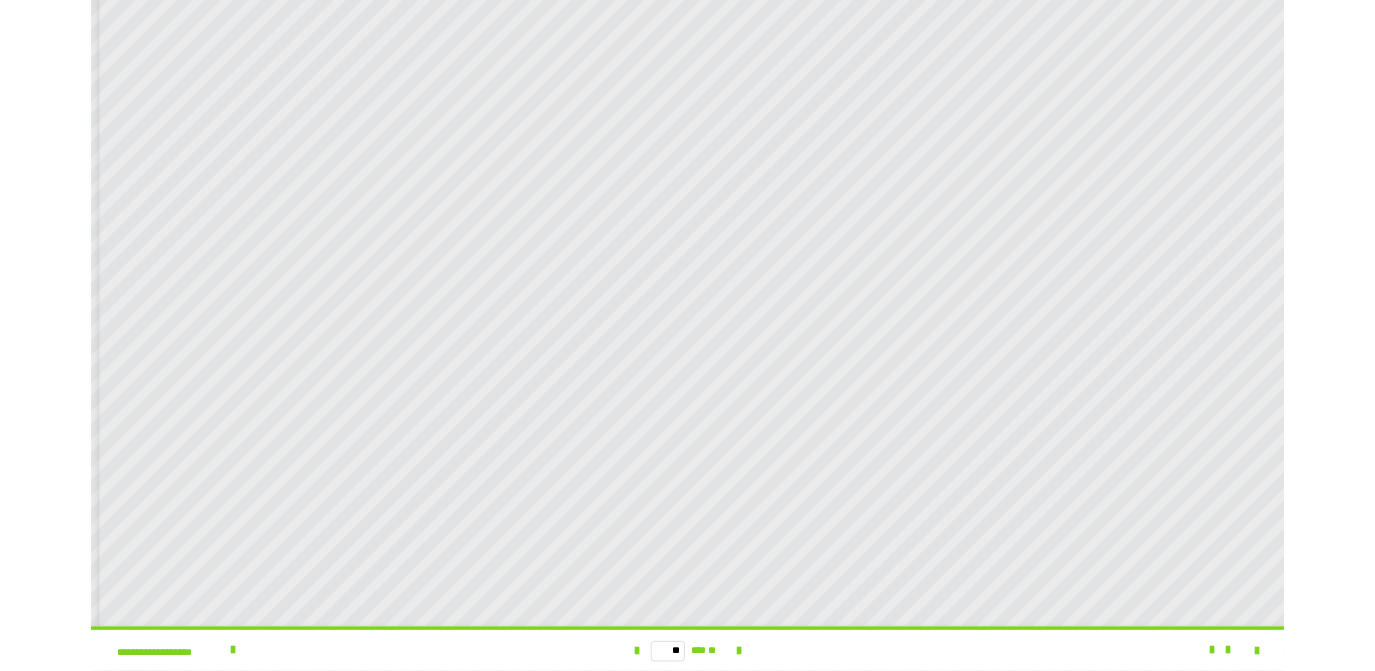 scroll, scrollTop: 0, scrollLeft: 0, axis: both 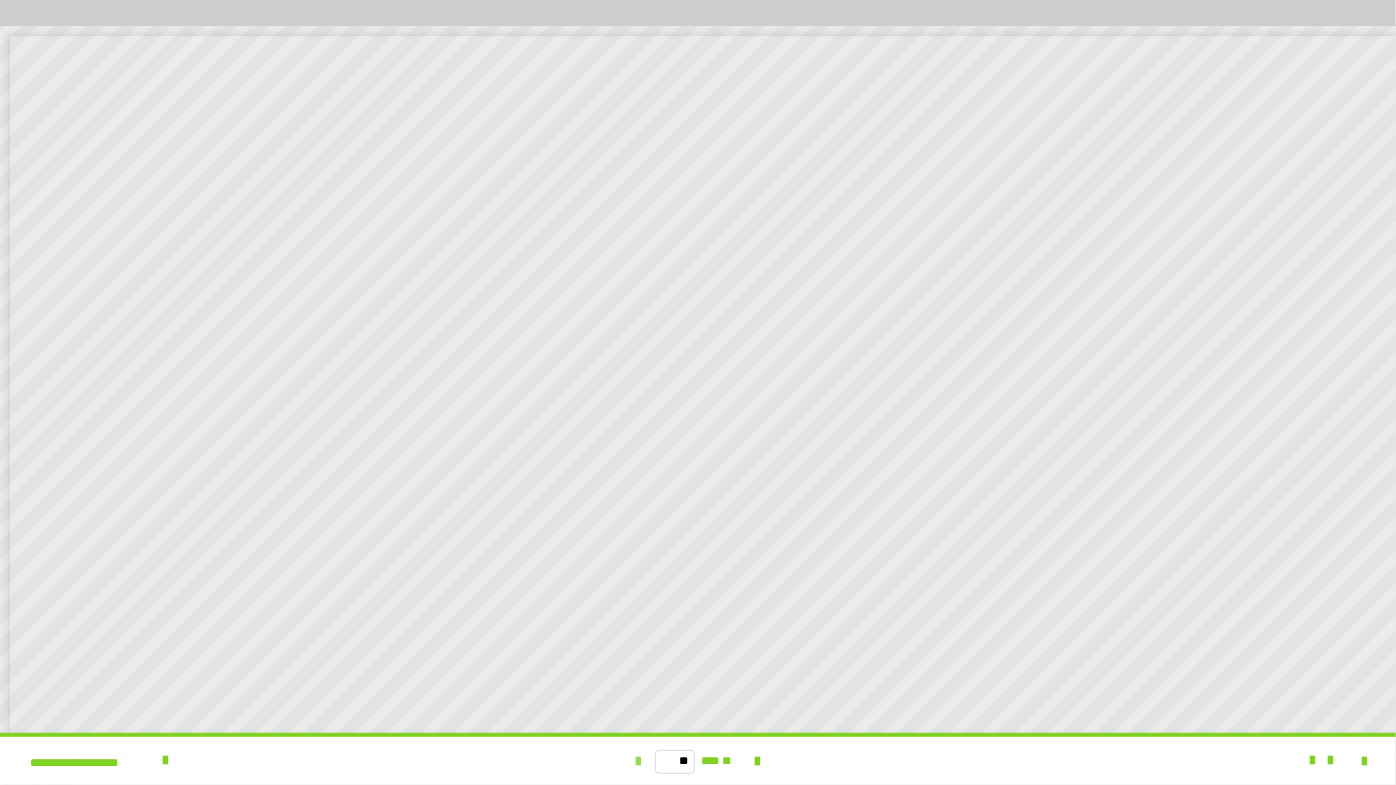 click at bounding box center [639, 762] 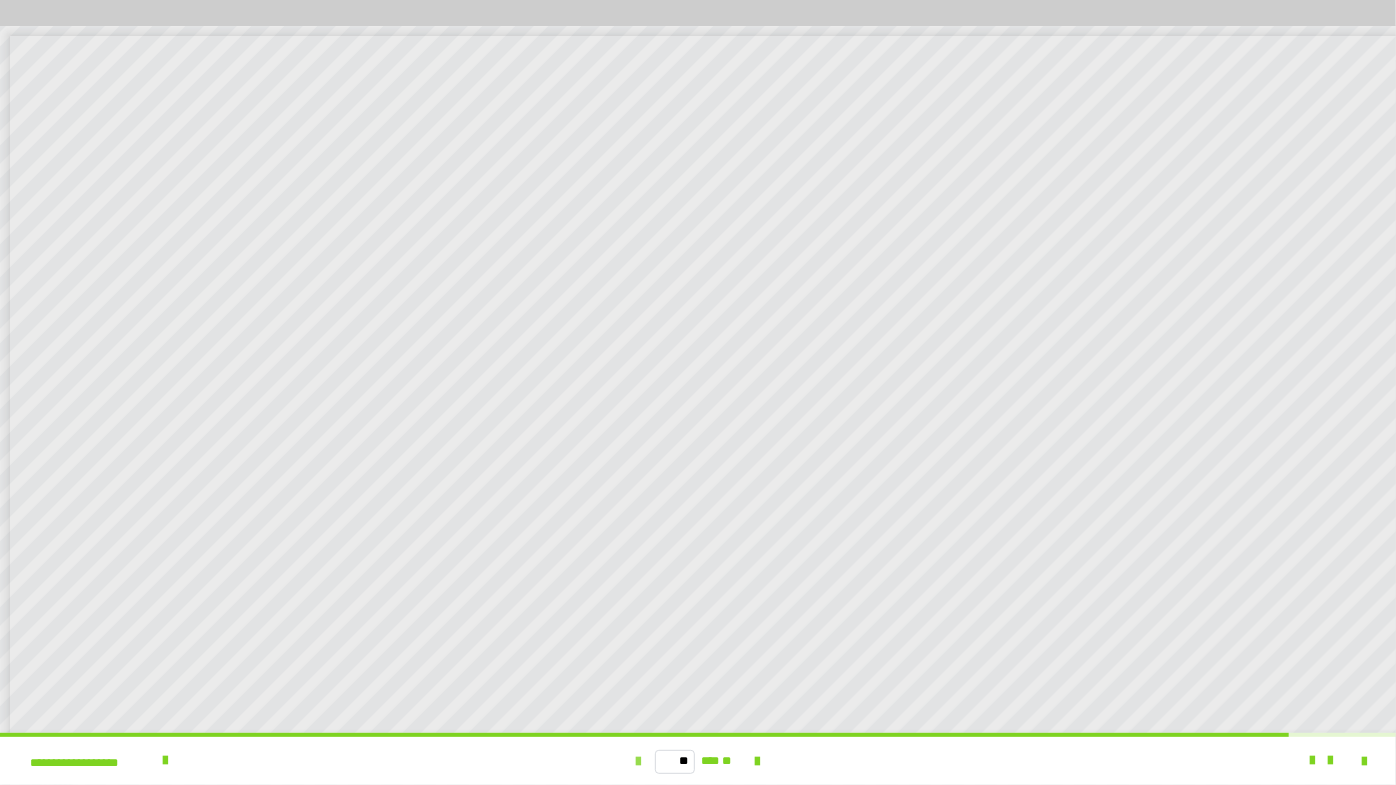click at bounding box center (639, 762) 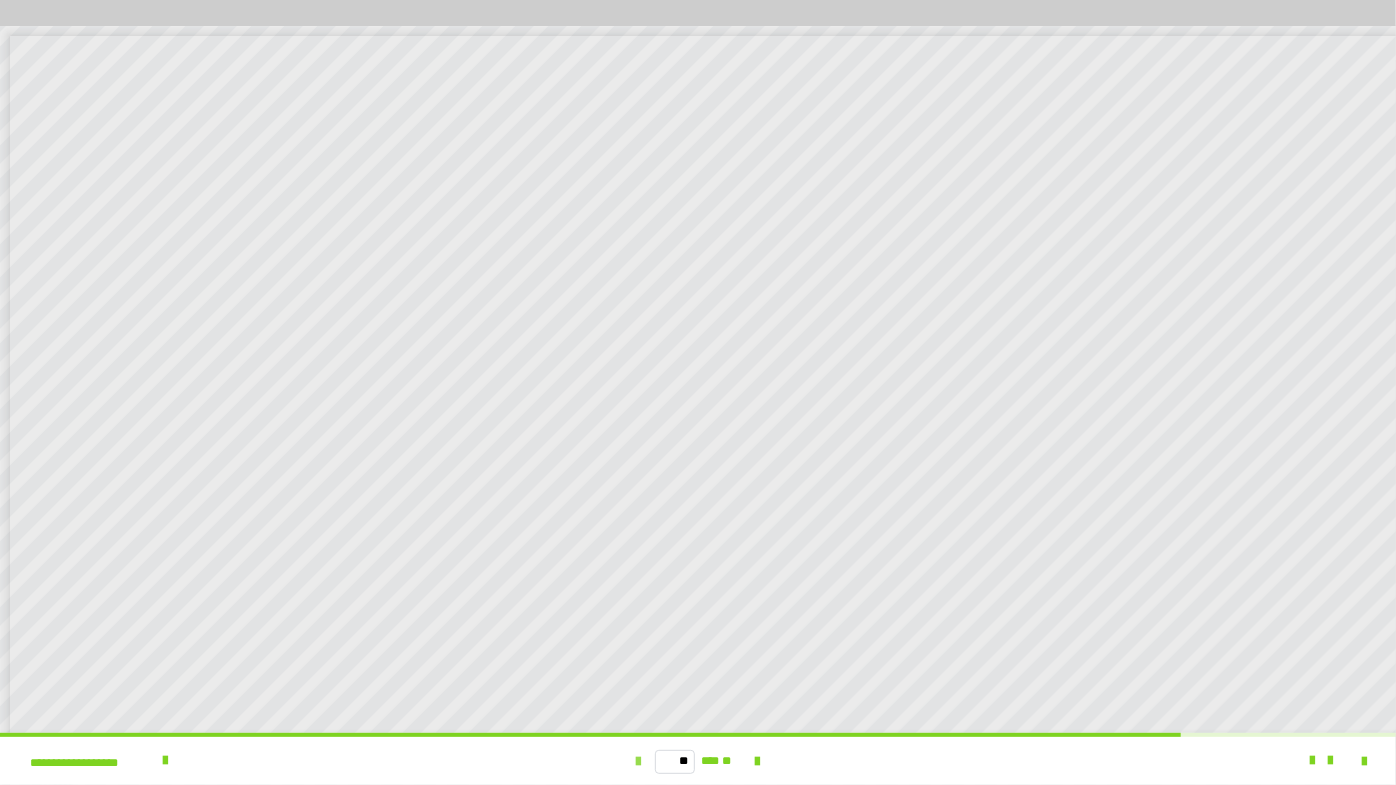 click at bounding box center (639, 762) 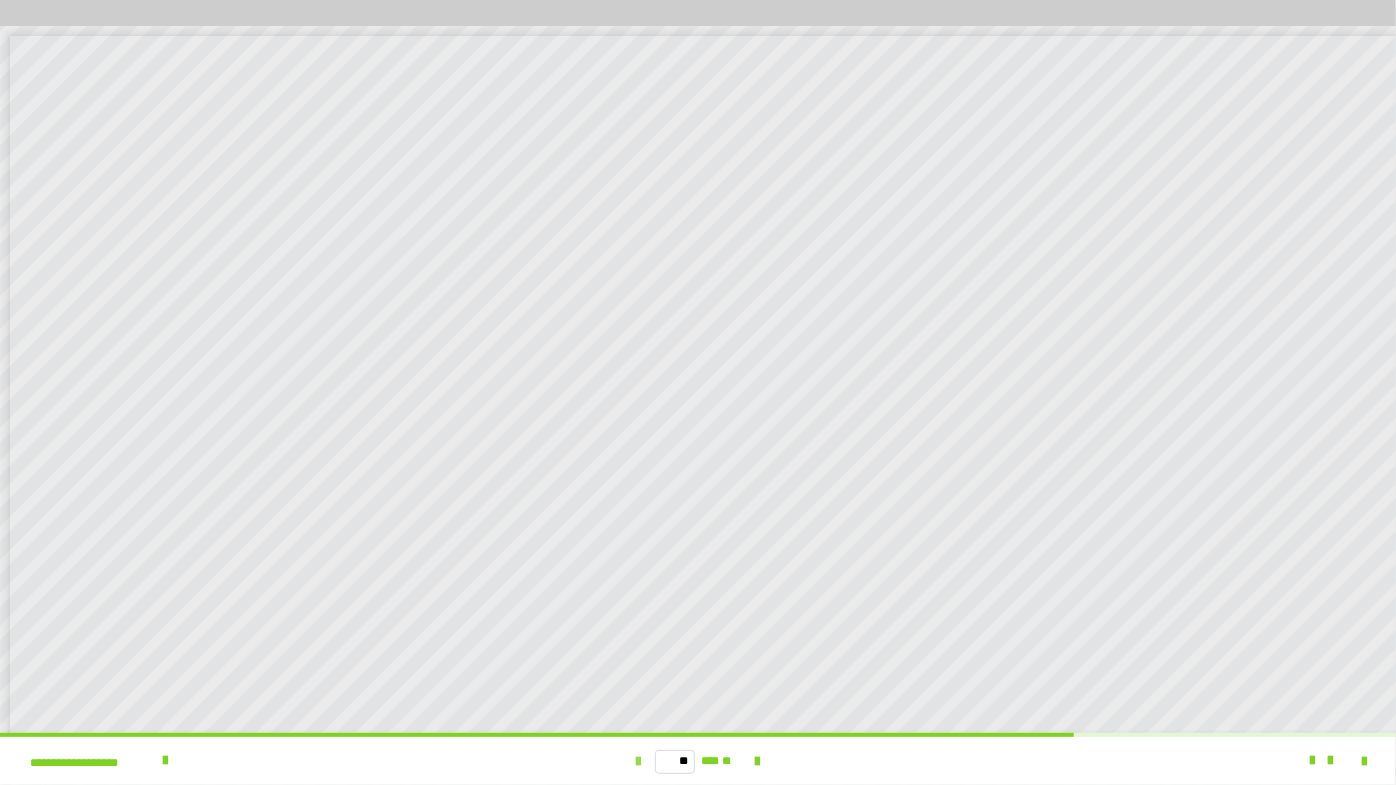 click at bounding box center (639, 762) 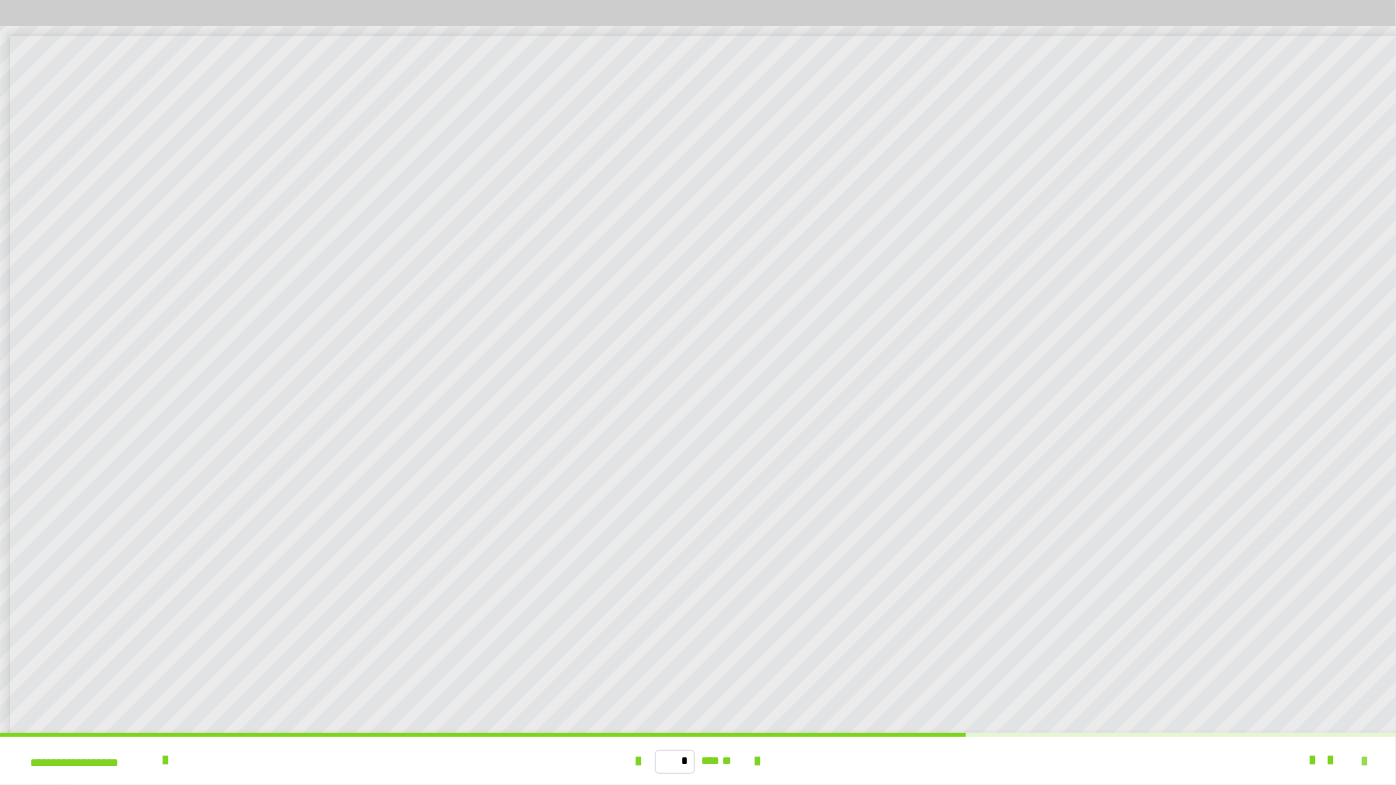 click at bounding box center (1364, 762) 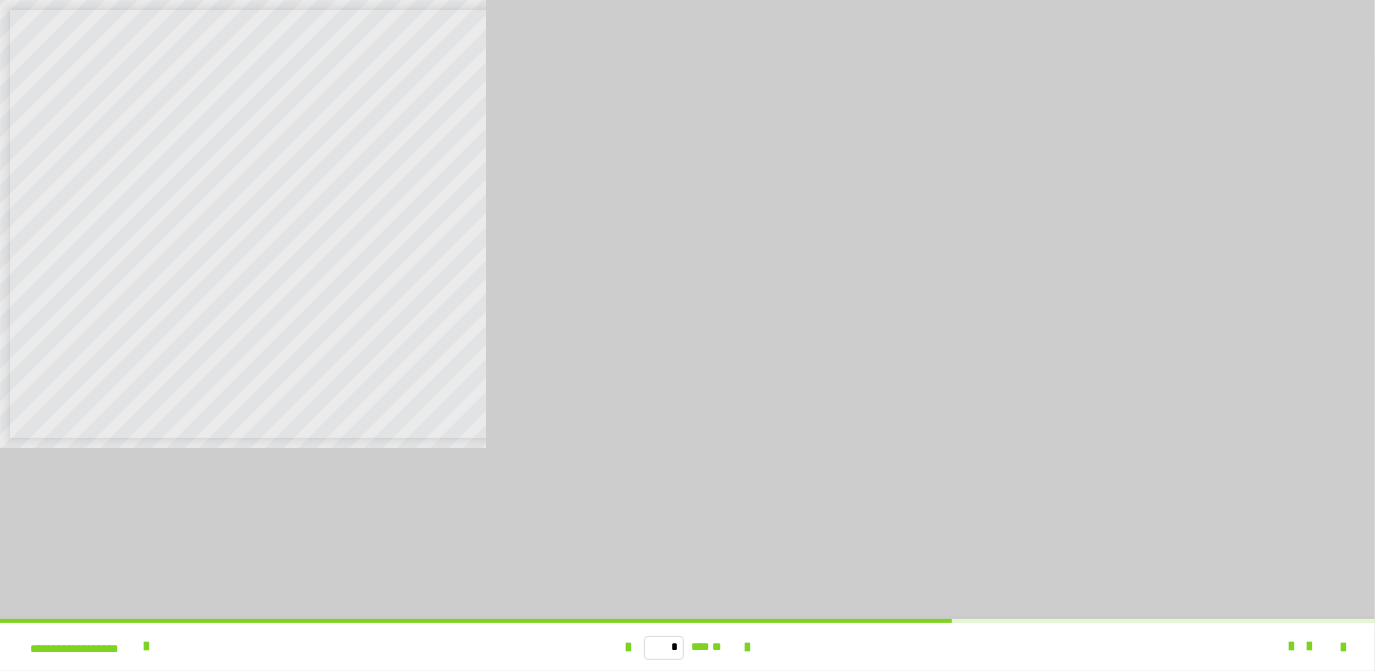 scroll, scrollTop: 137, scrollLeft: 0, axis: vertical 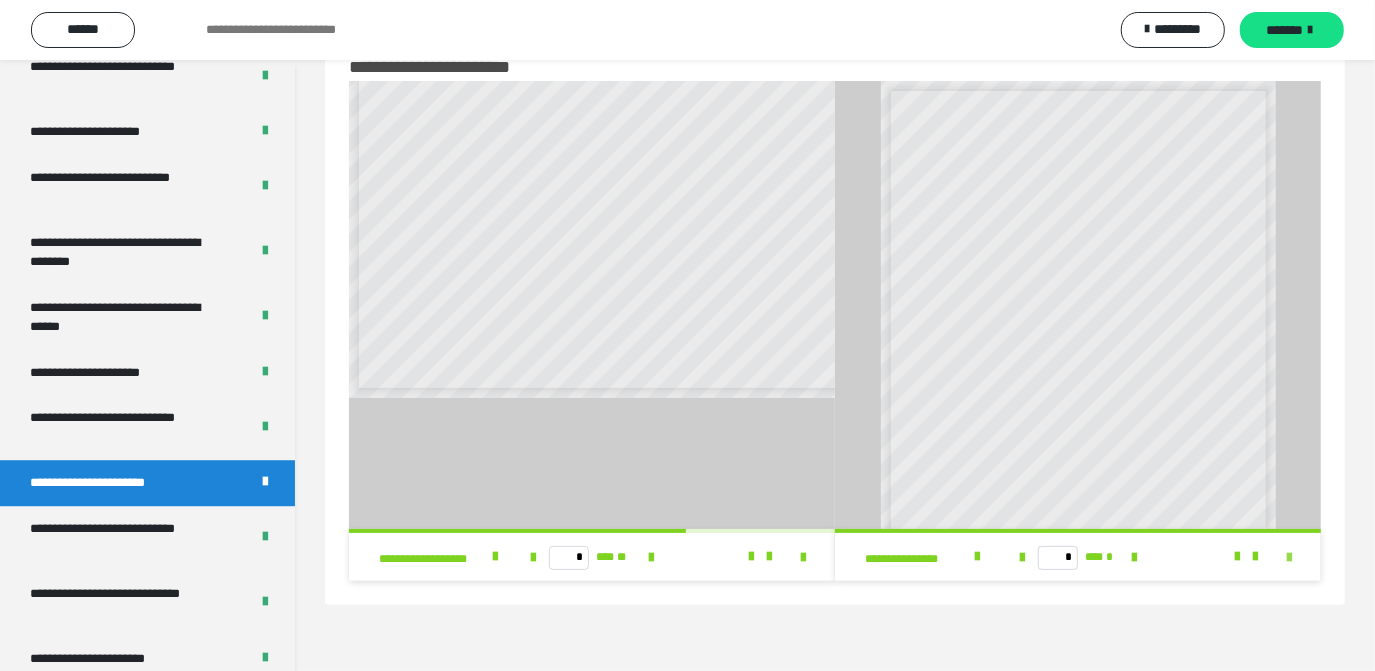 click at bounding box center (1289, 558) 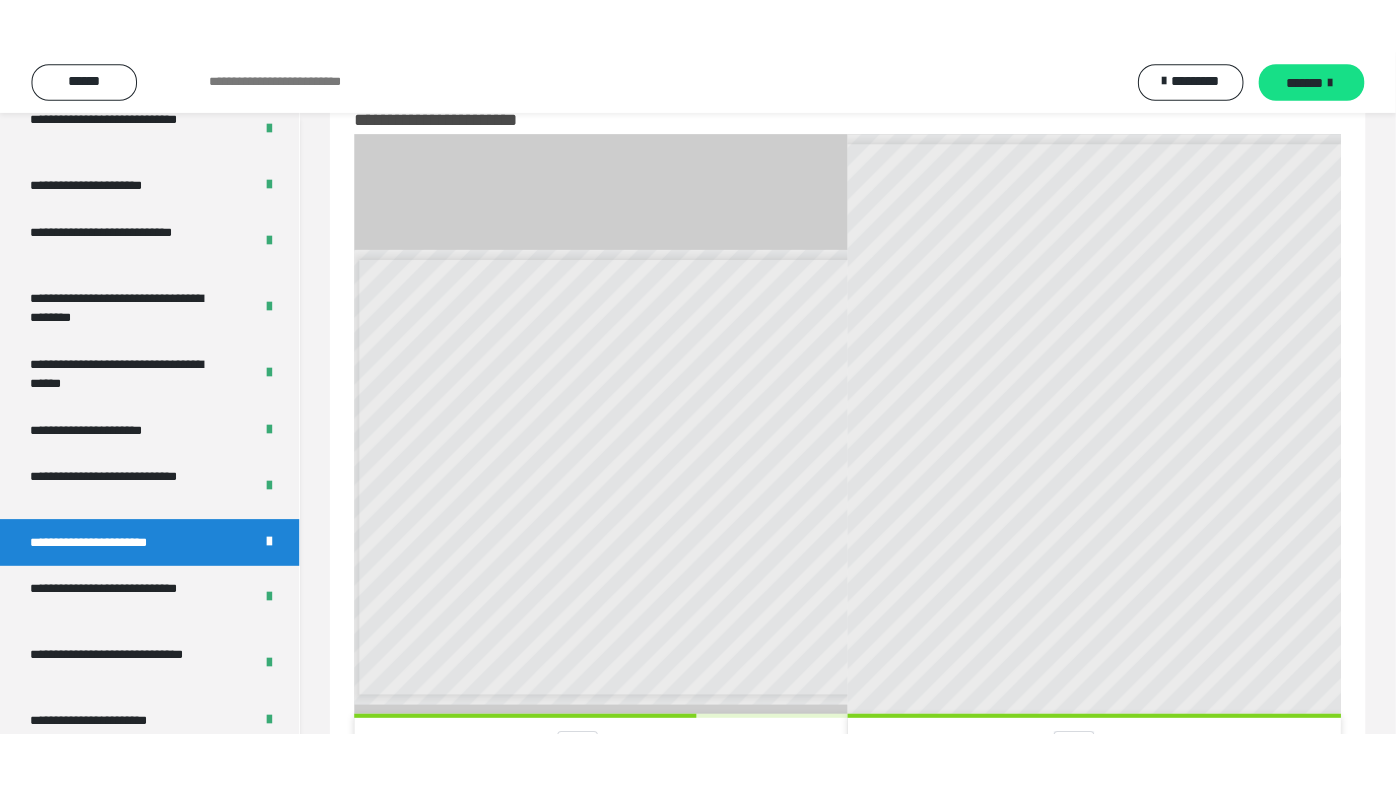 scroll, scrollTop: 6, scrollLeft: 0, axis: vertical 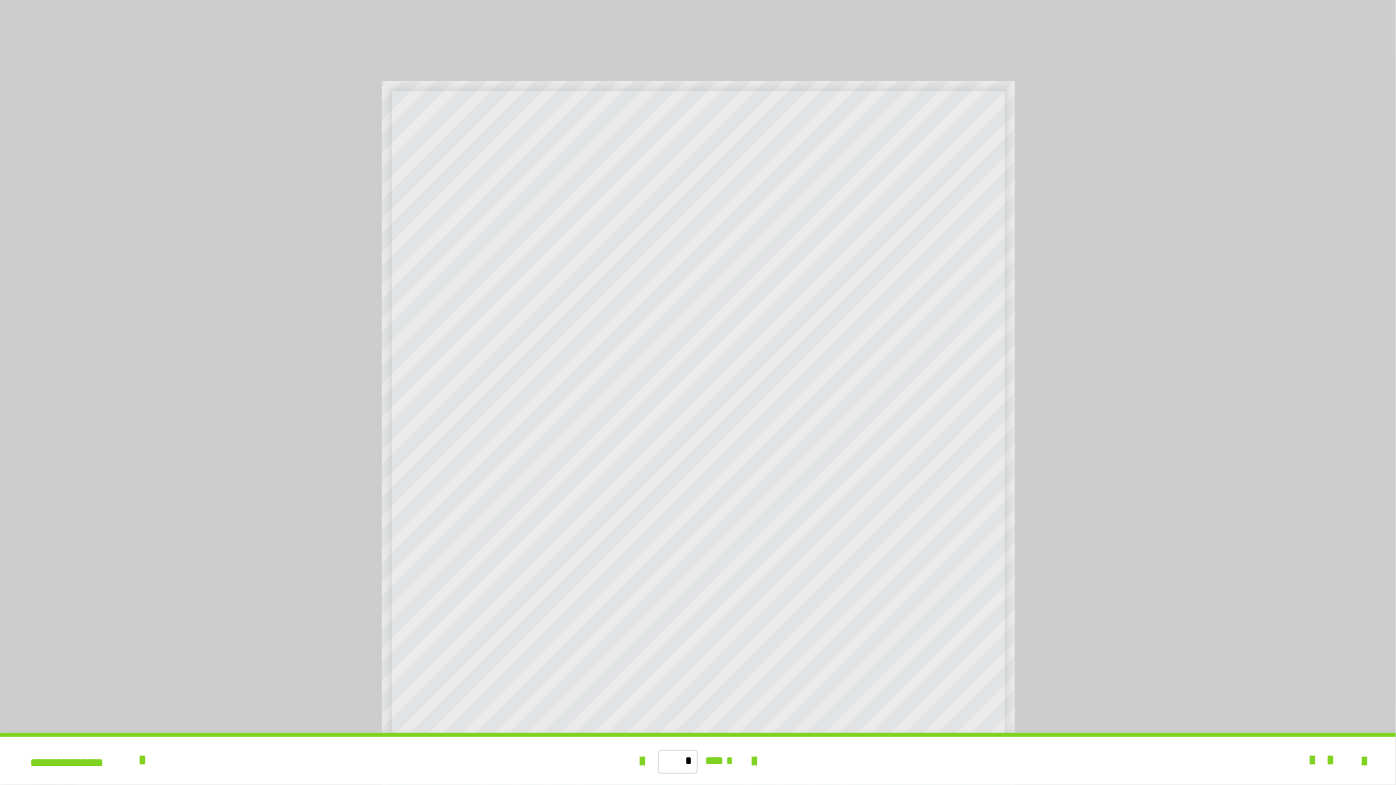 click at bounding box center [698, 392] 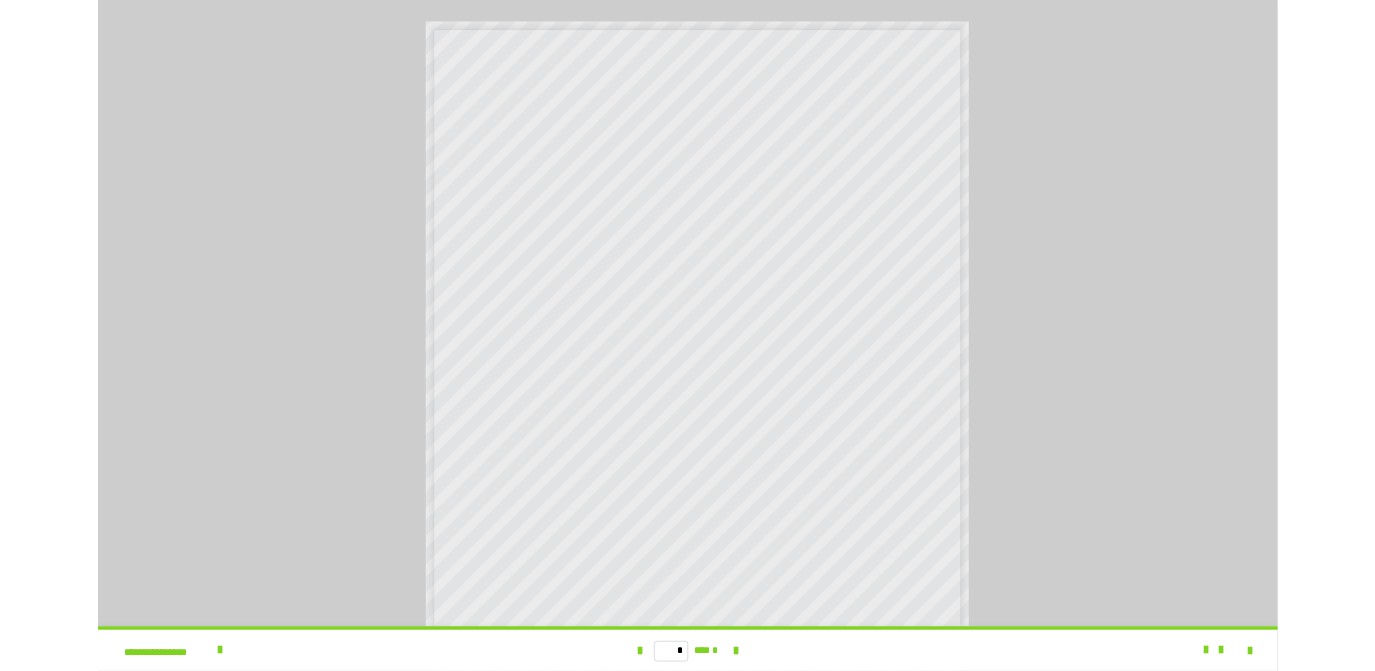 scroll, scrollTop: 0, scrollLeft: 0, axis: both 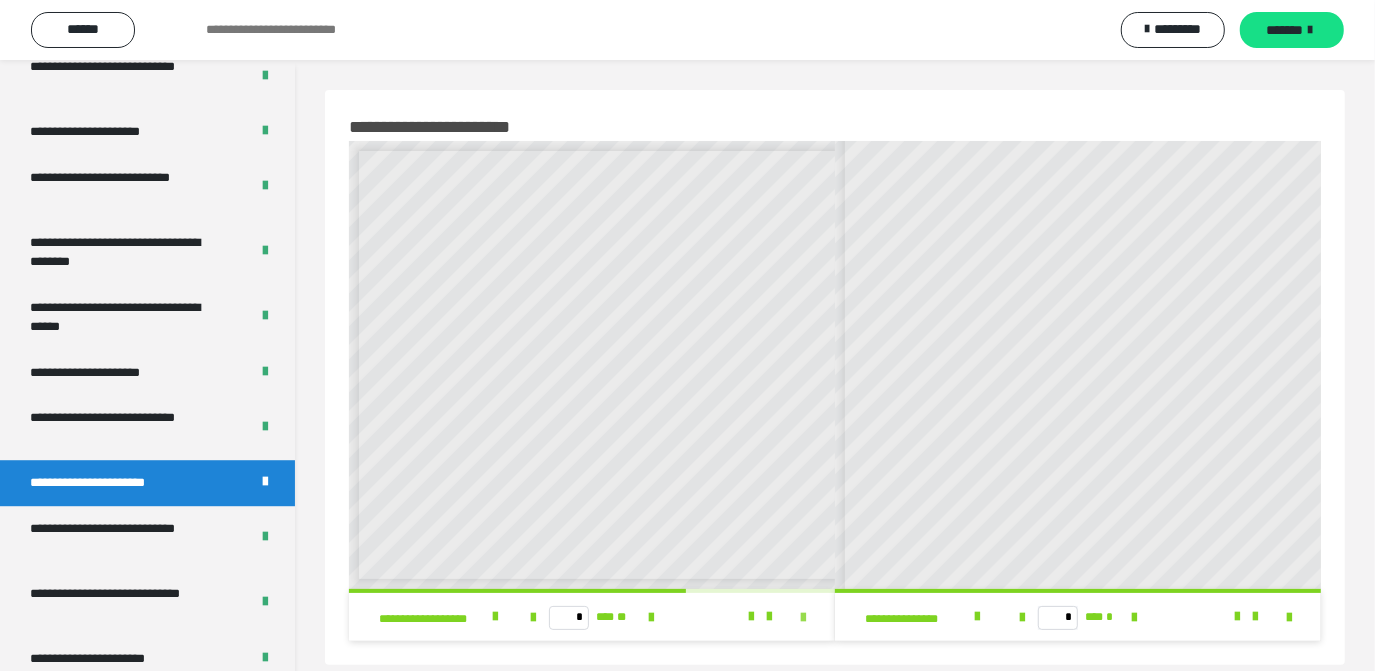 click at bounding box center (803, 618) 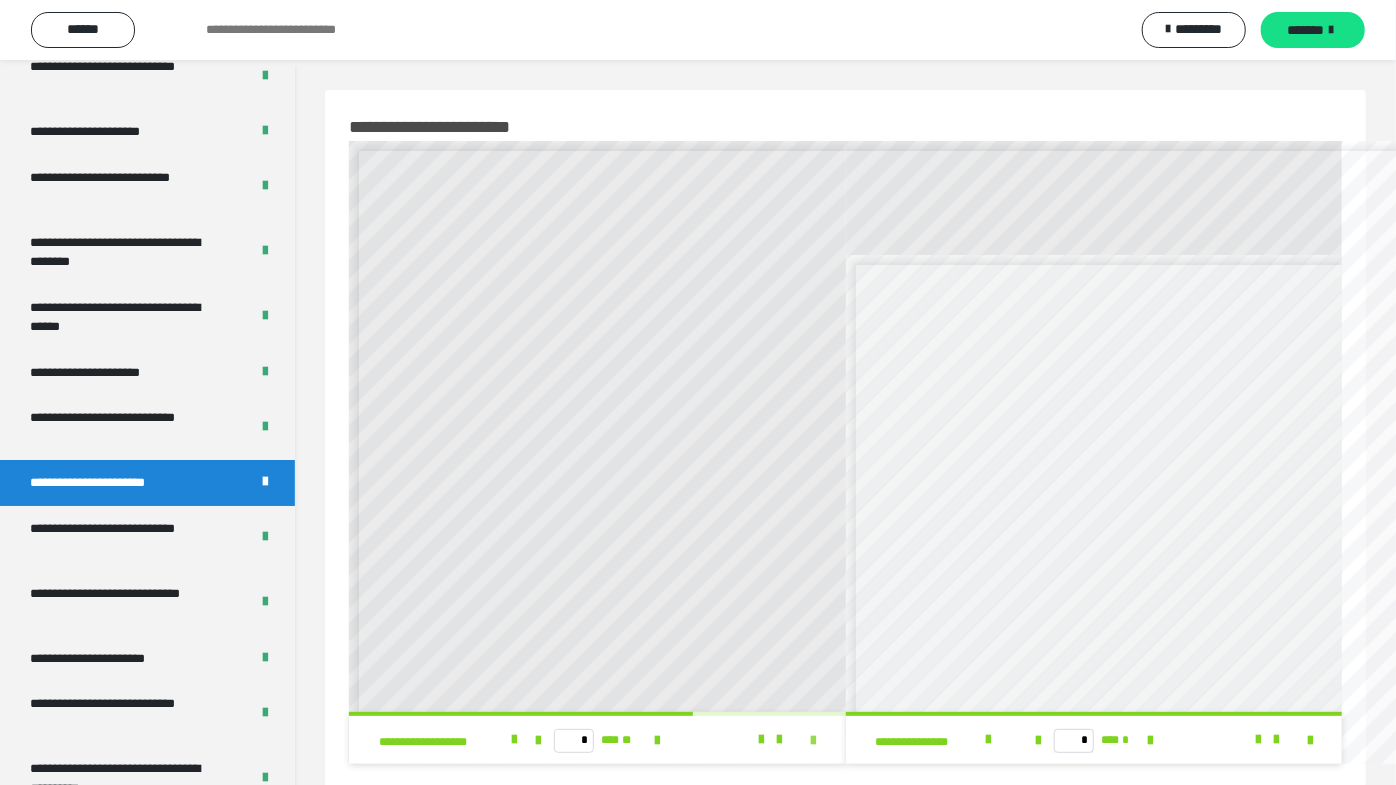 scroll, scrollTop: 198, scrollLeft: 0, axis: vertical 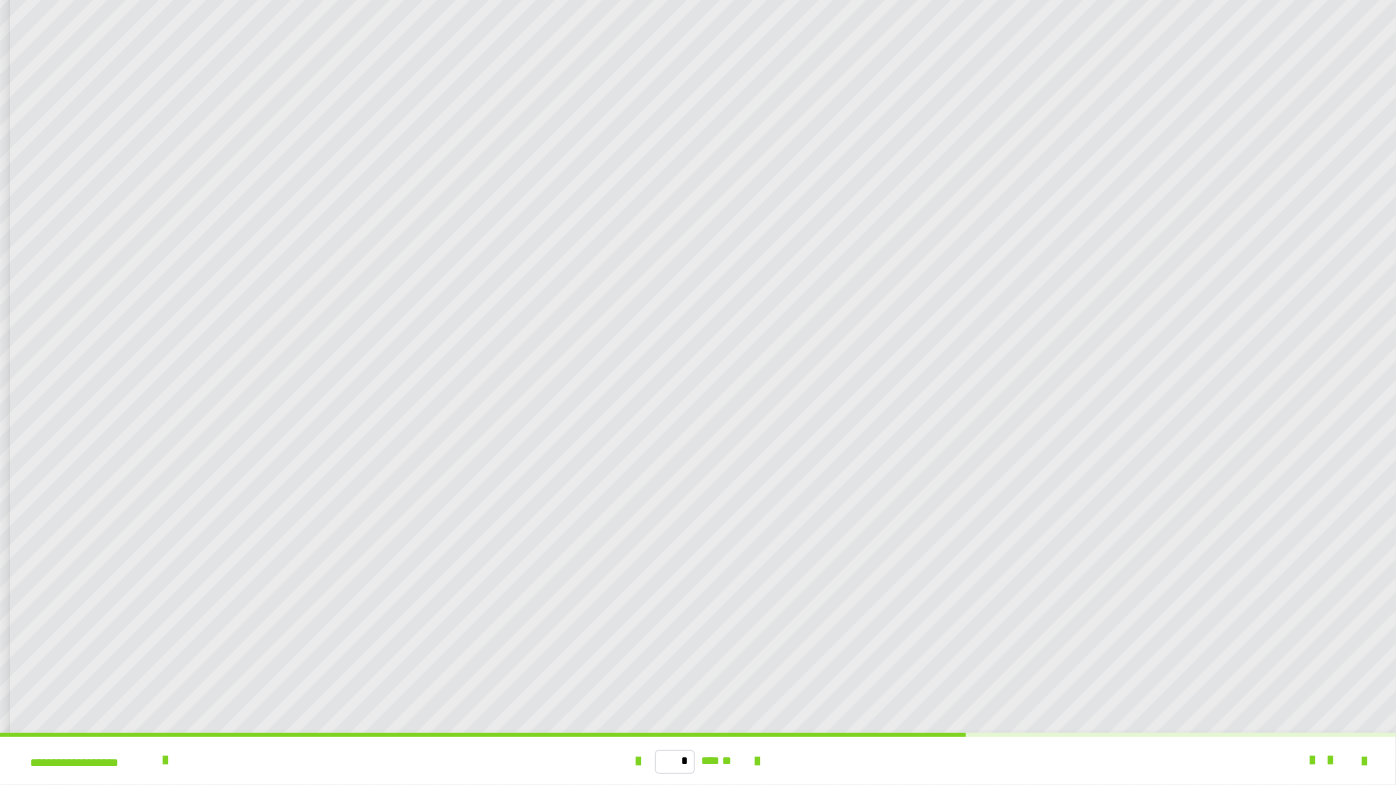 click on "**********" at bounding box center [698, 392] 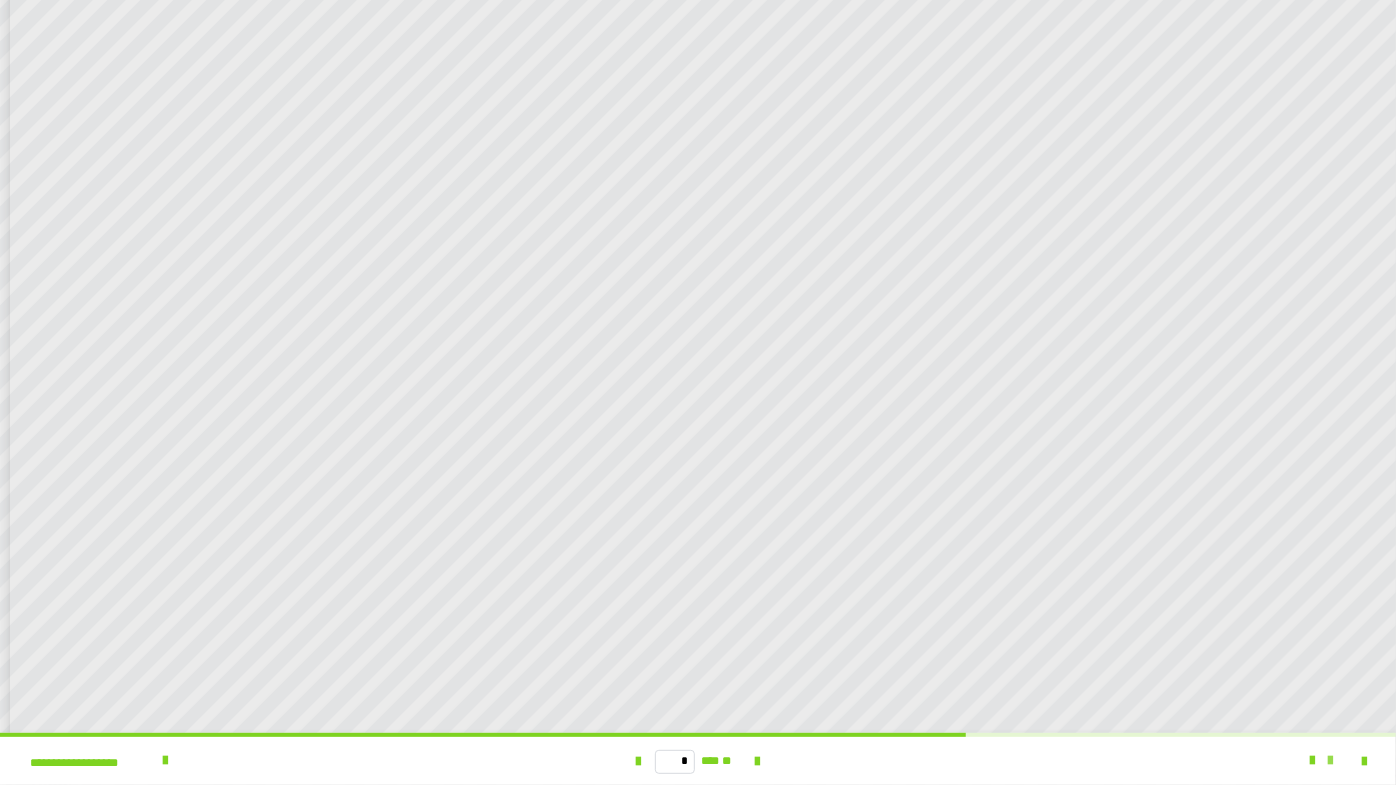 click at bounding box center [1330, 761] 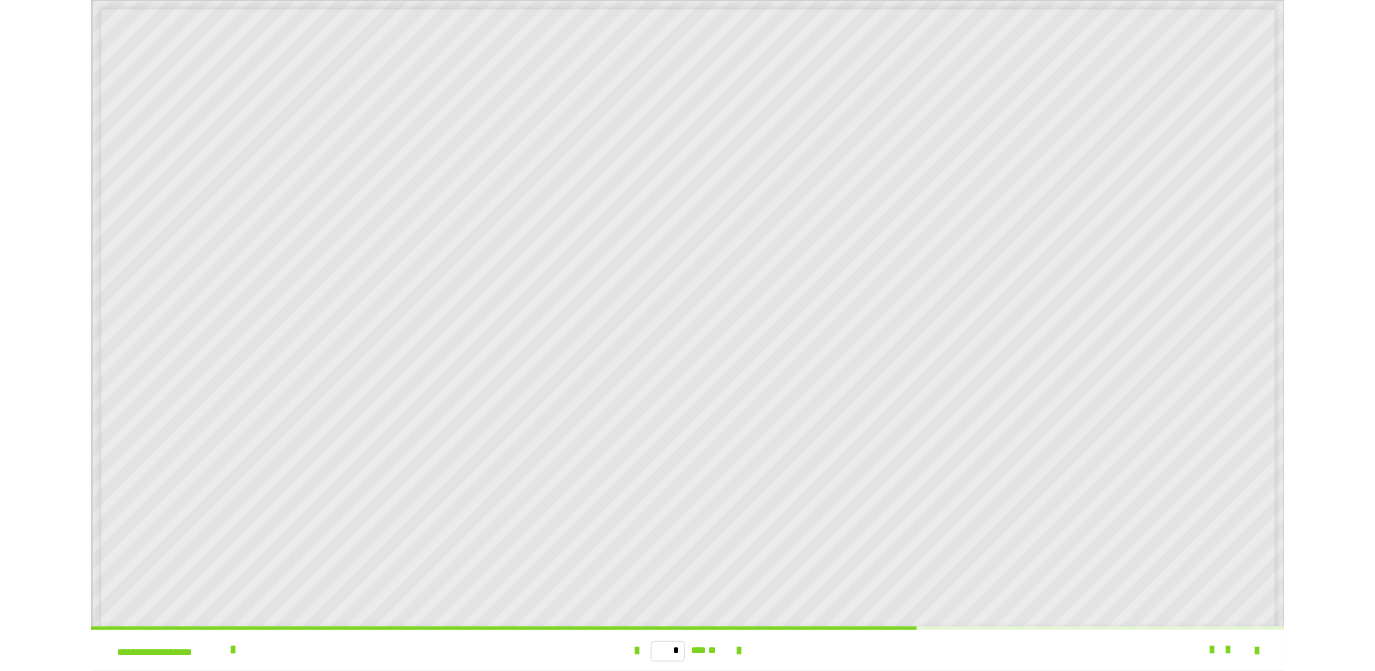scroll, scrollTop: 0, scrollLeft: 0, axis: both 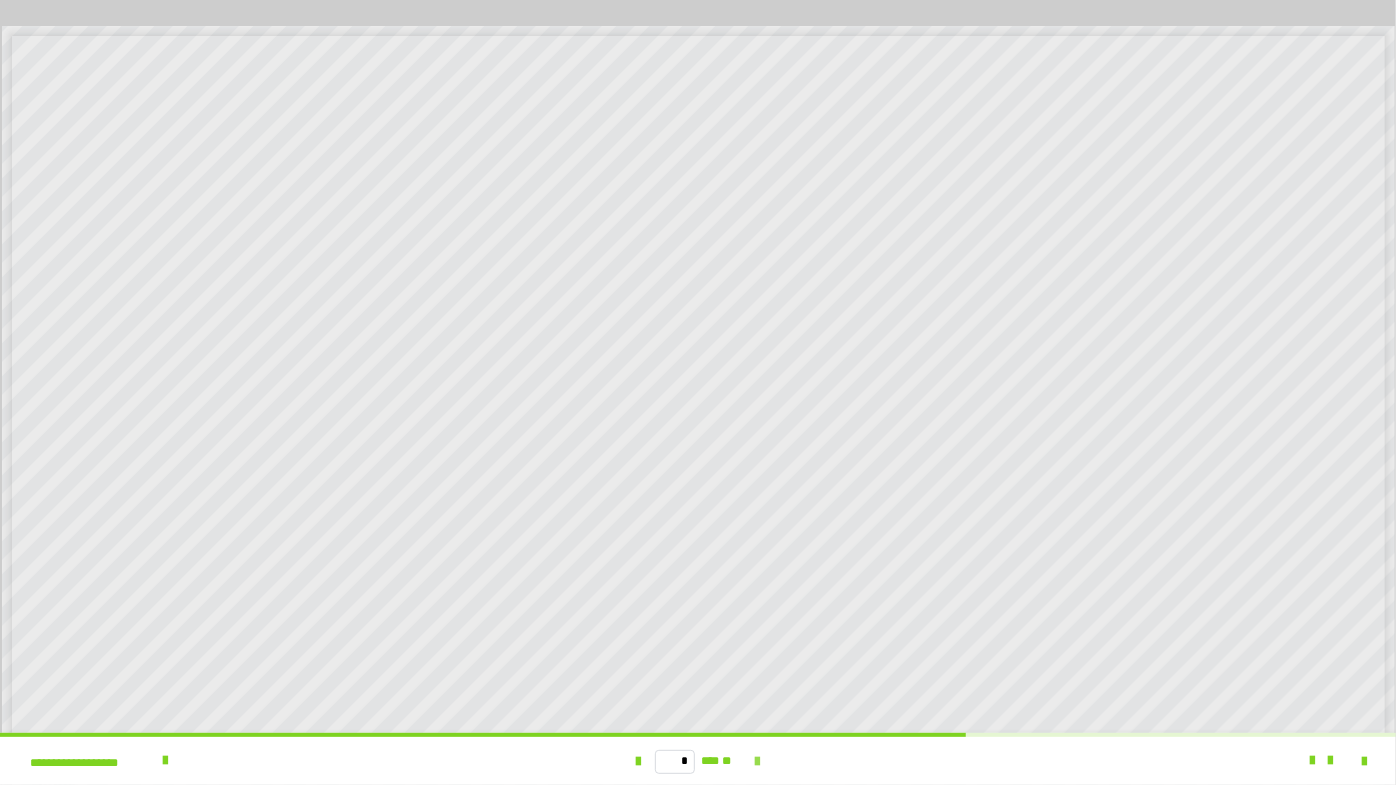 click at bounding box center (757, 762) 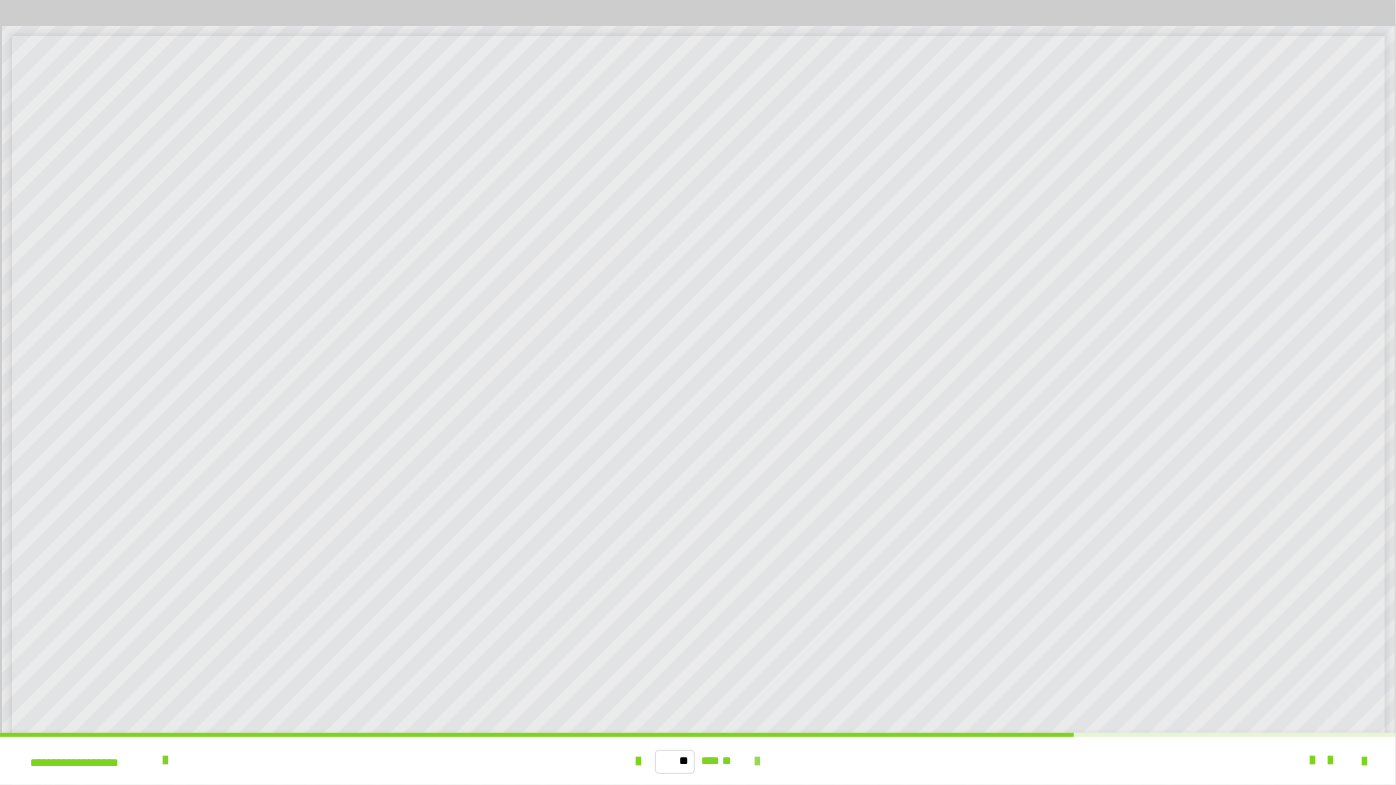 click at bounding box center [757, 762] 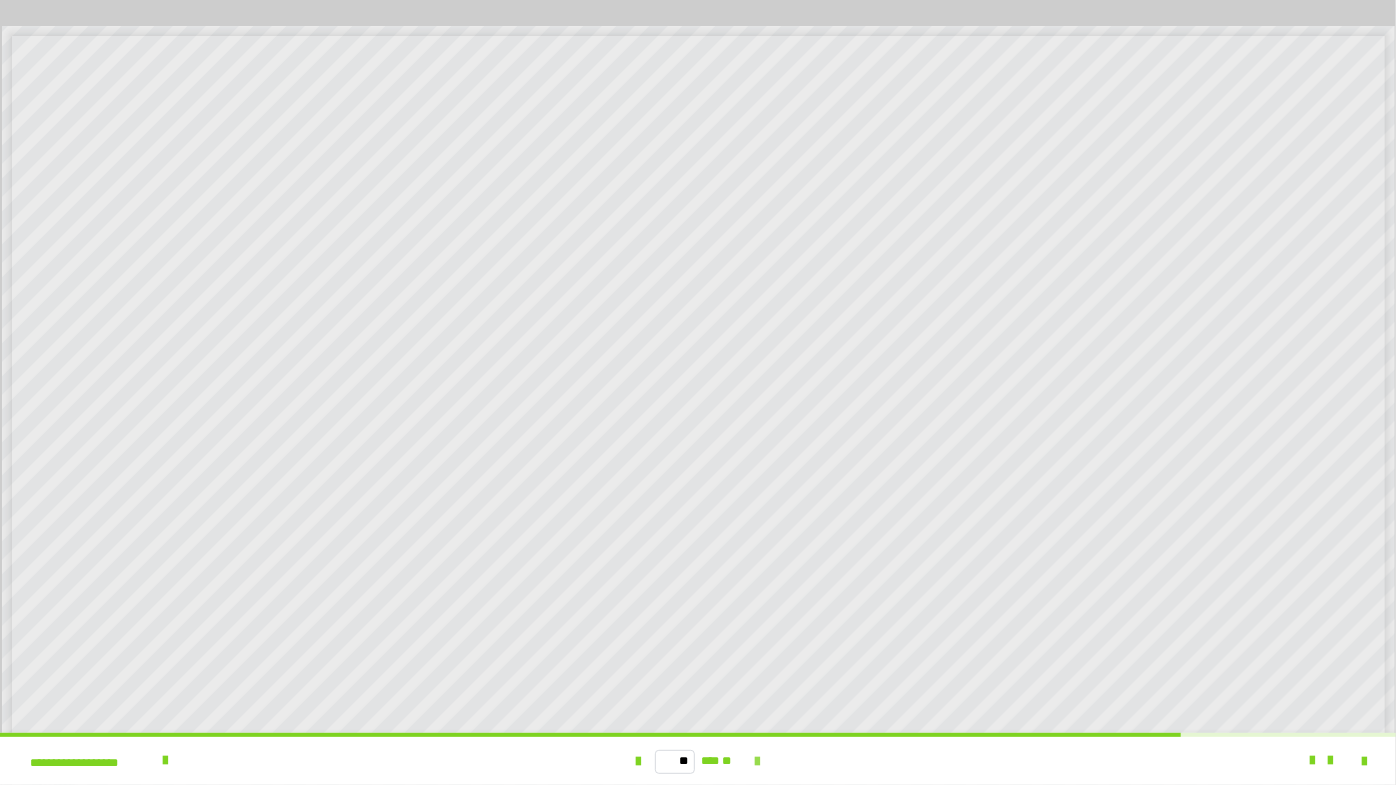 click at bounding box center [757, 762] 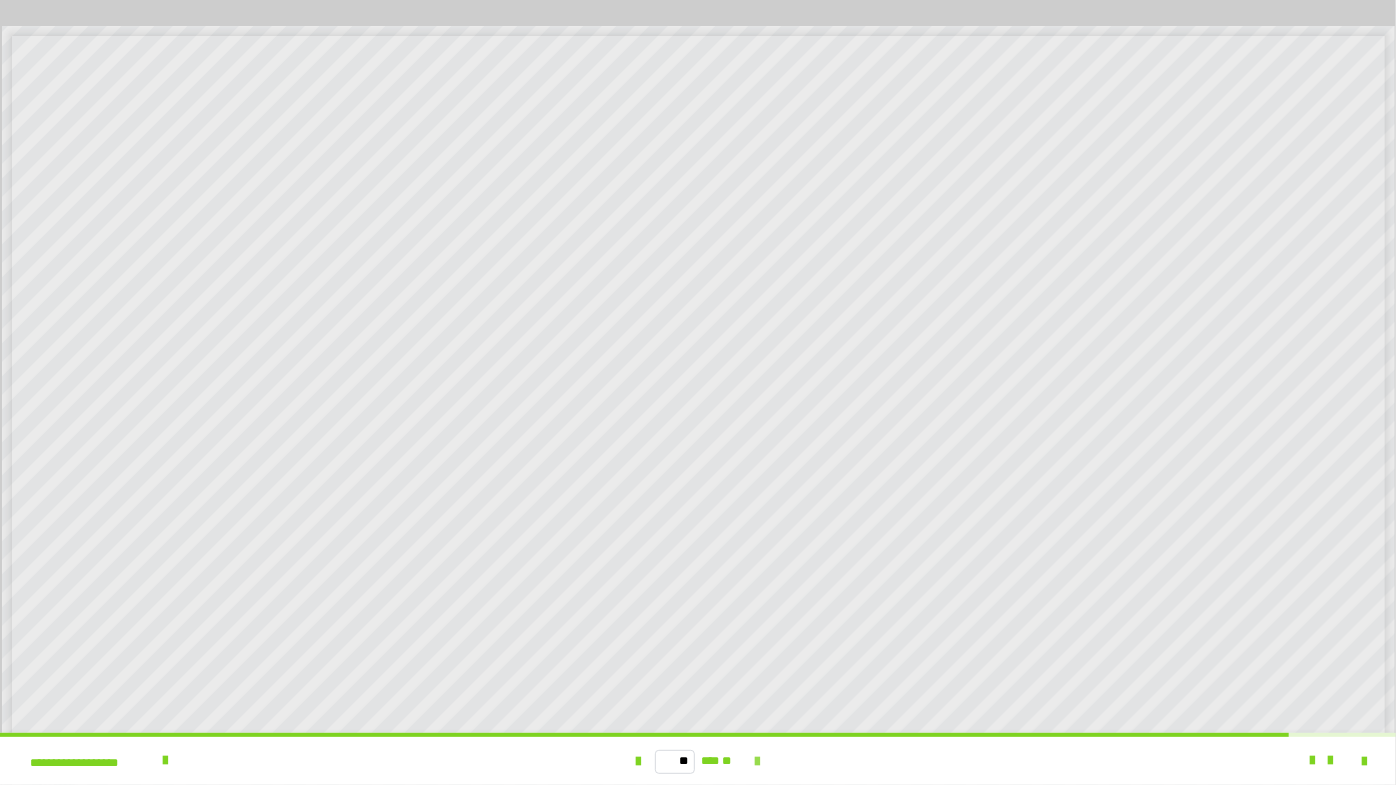 click at bounding box center [757, 762] 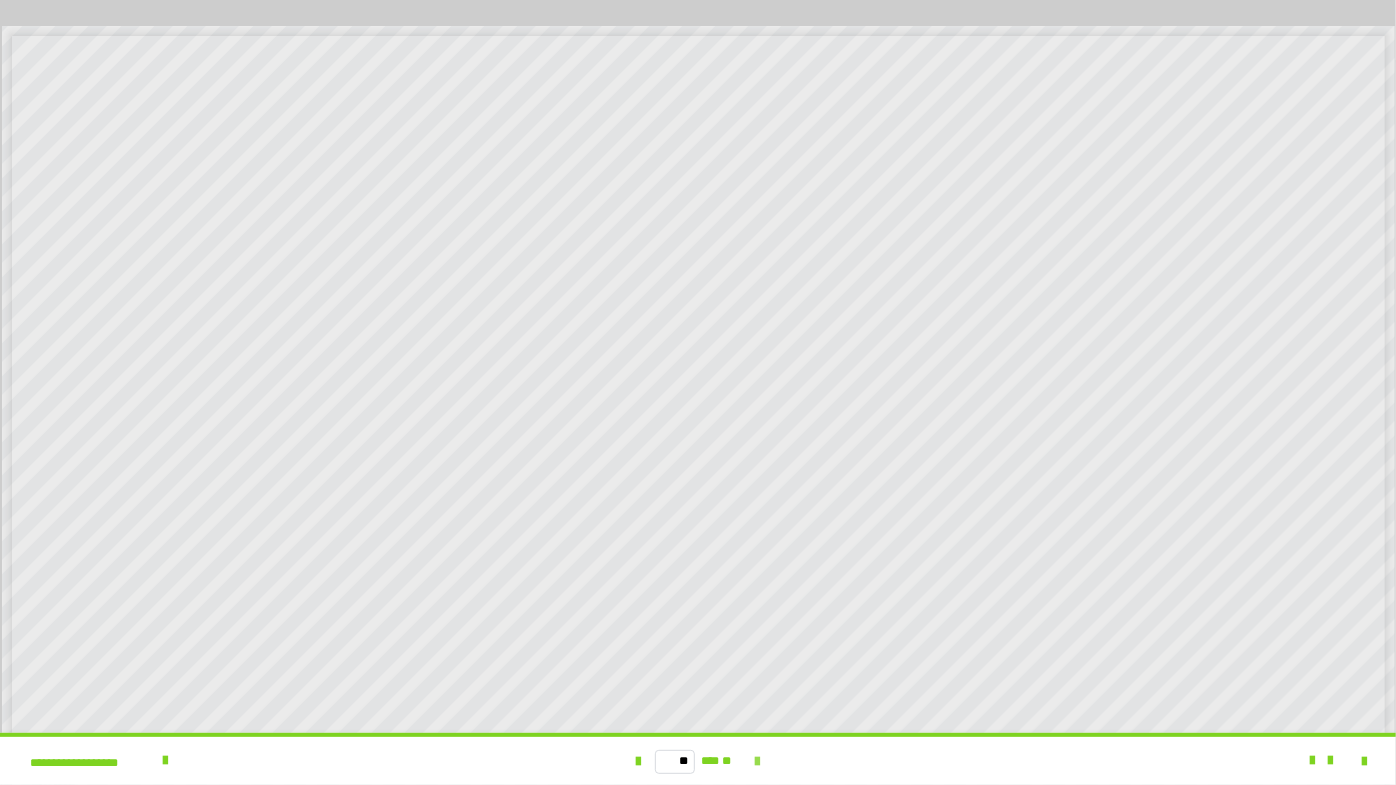 click on "** *** **" at bounding box center (698, 761) 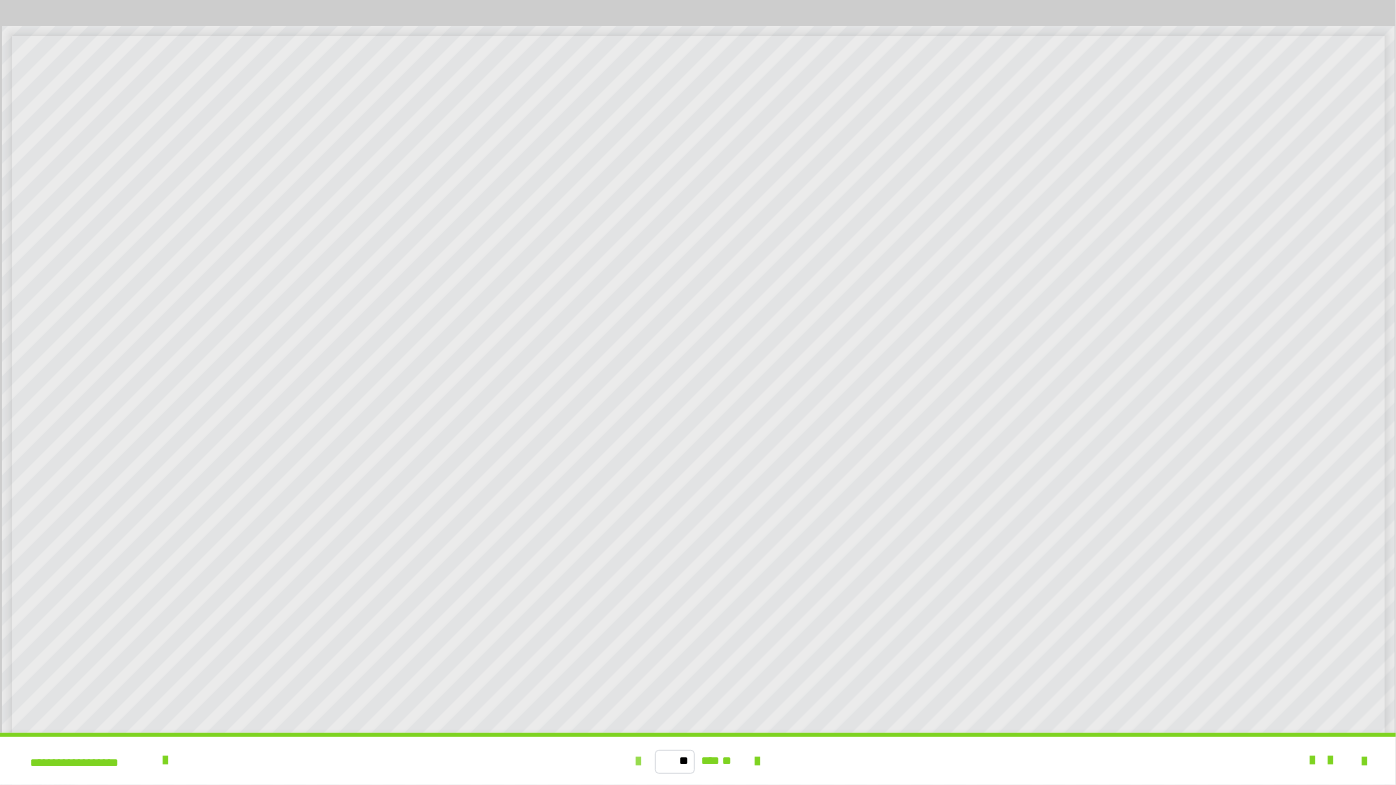 click at bounding box center [639, 762] 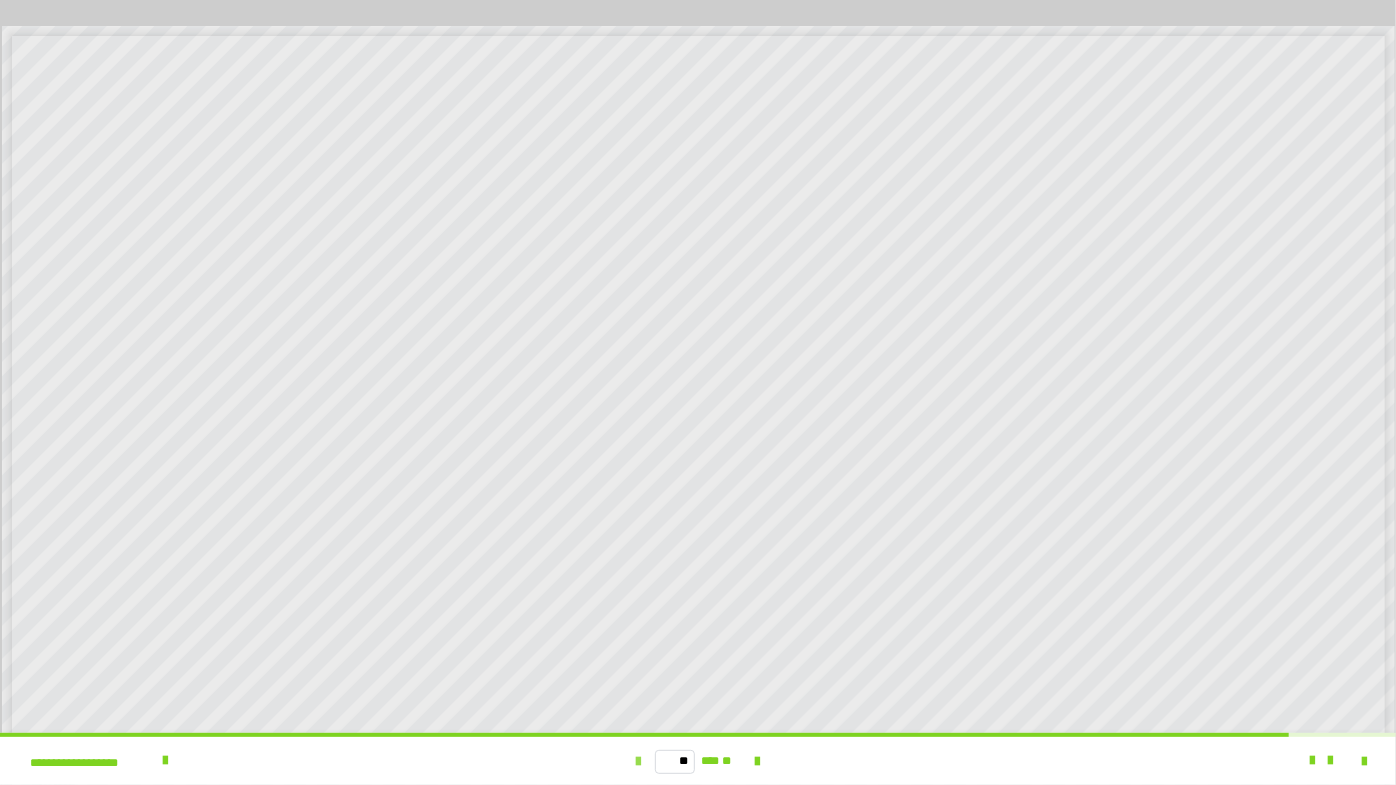 click at bounding box center (639, 762) 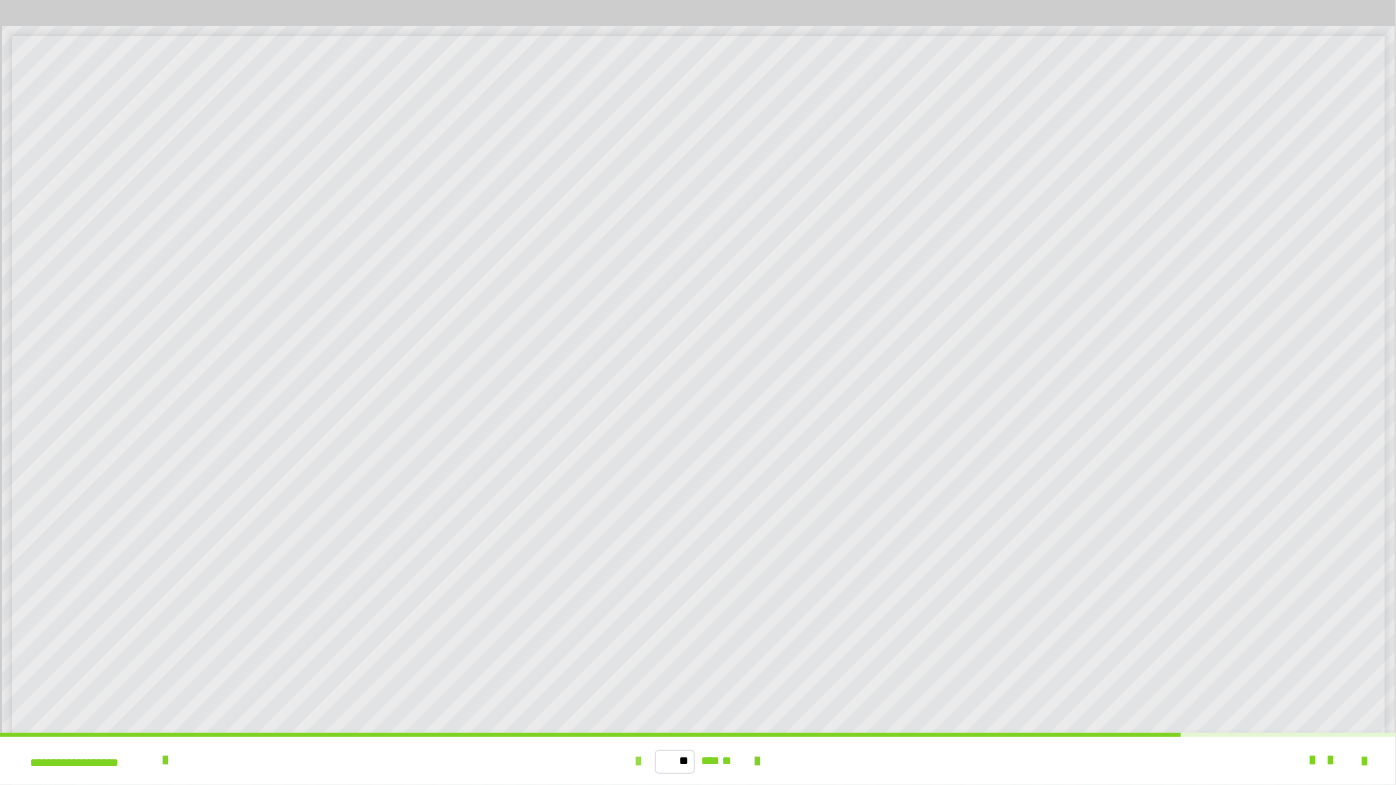 click at bounding box center (639, 762) 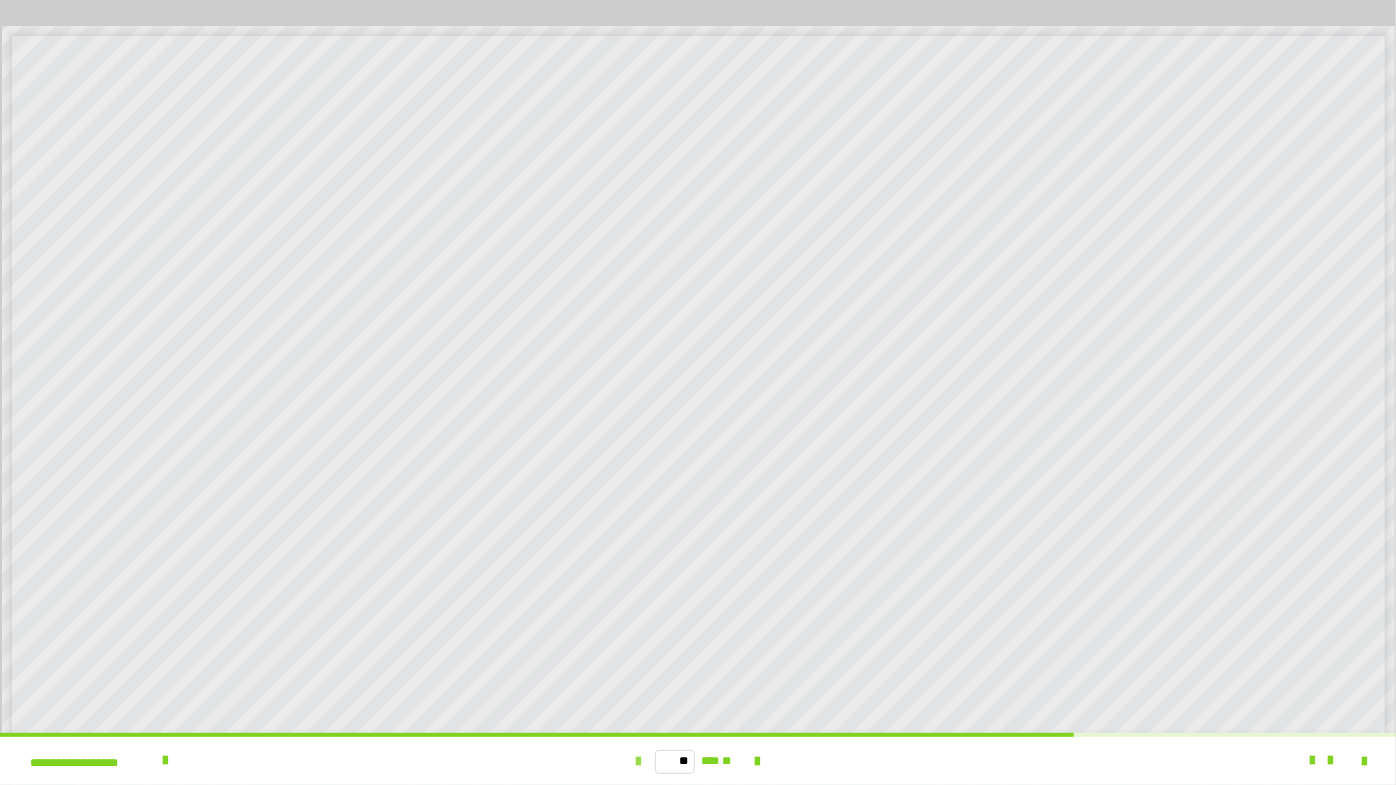 click at bounding box center [639, 762] 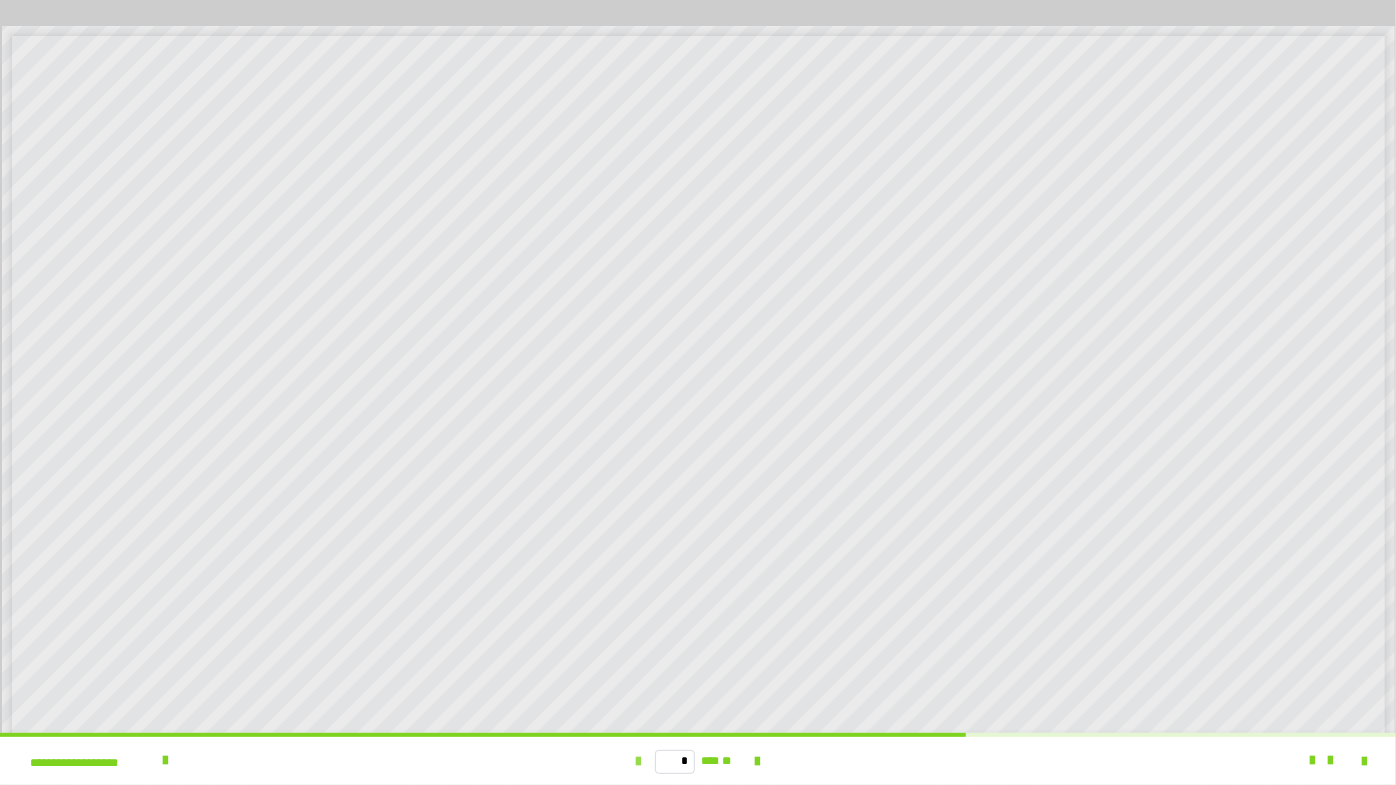 click at bounding box center [639, 762] 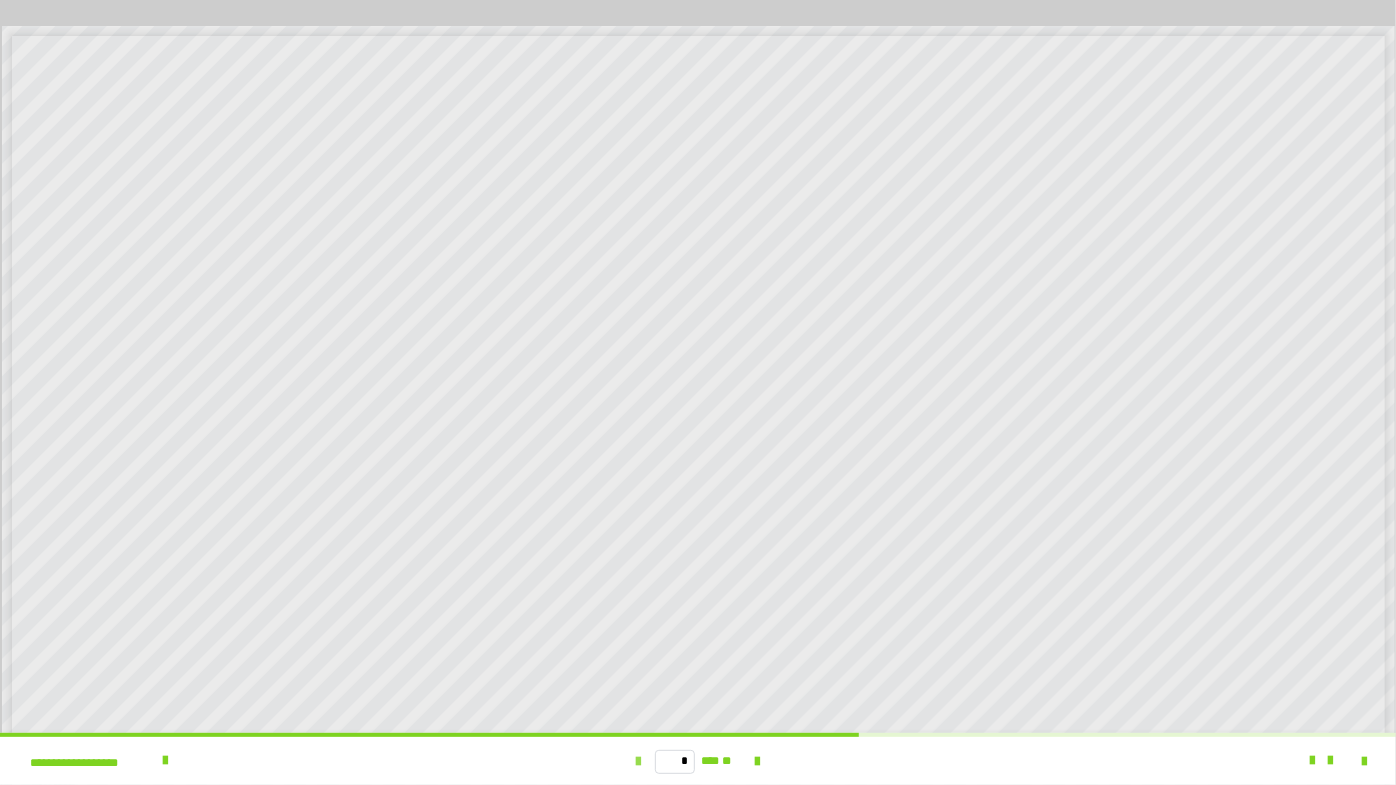 click at bounding box center [639, 762] 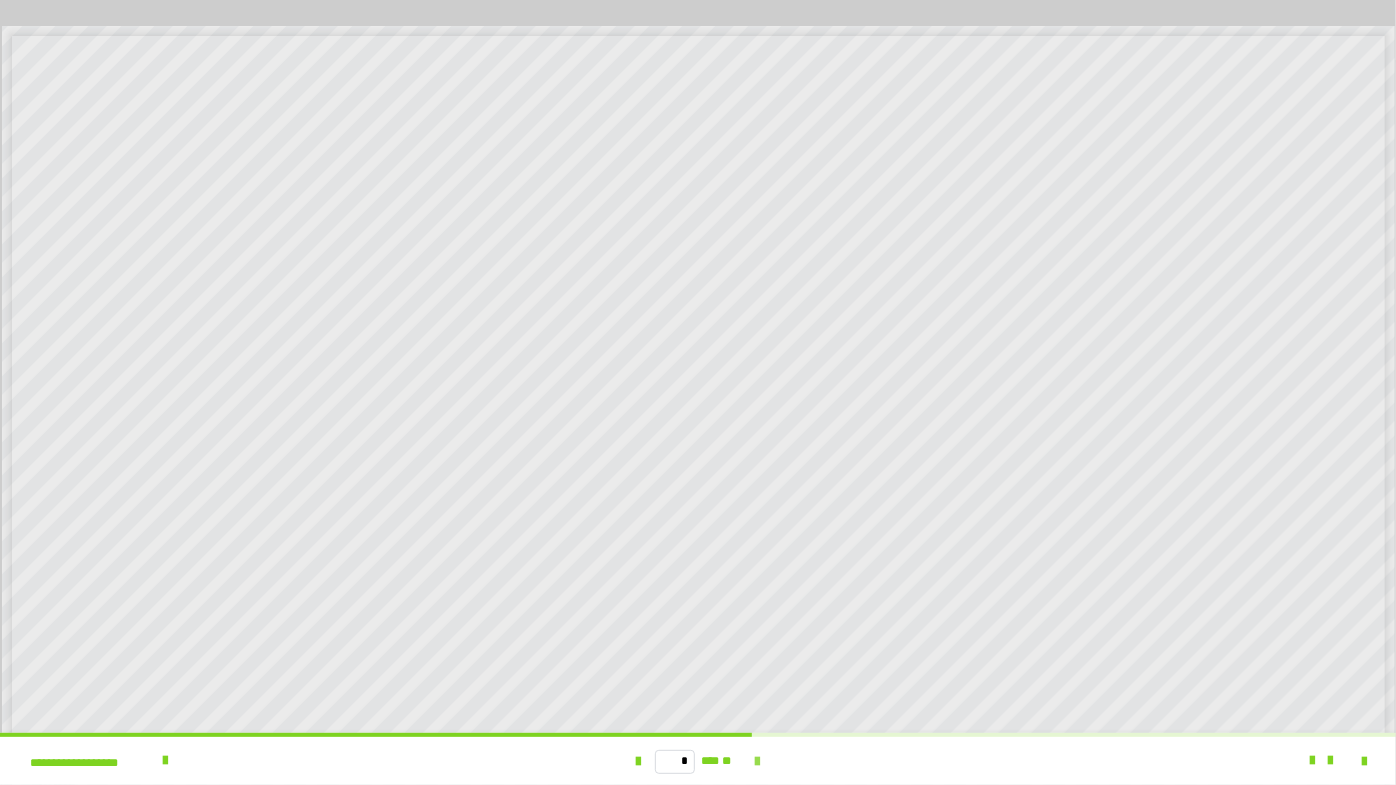 click at bounding box center [757, 762] 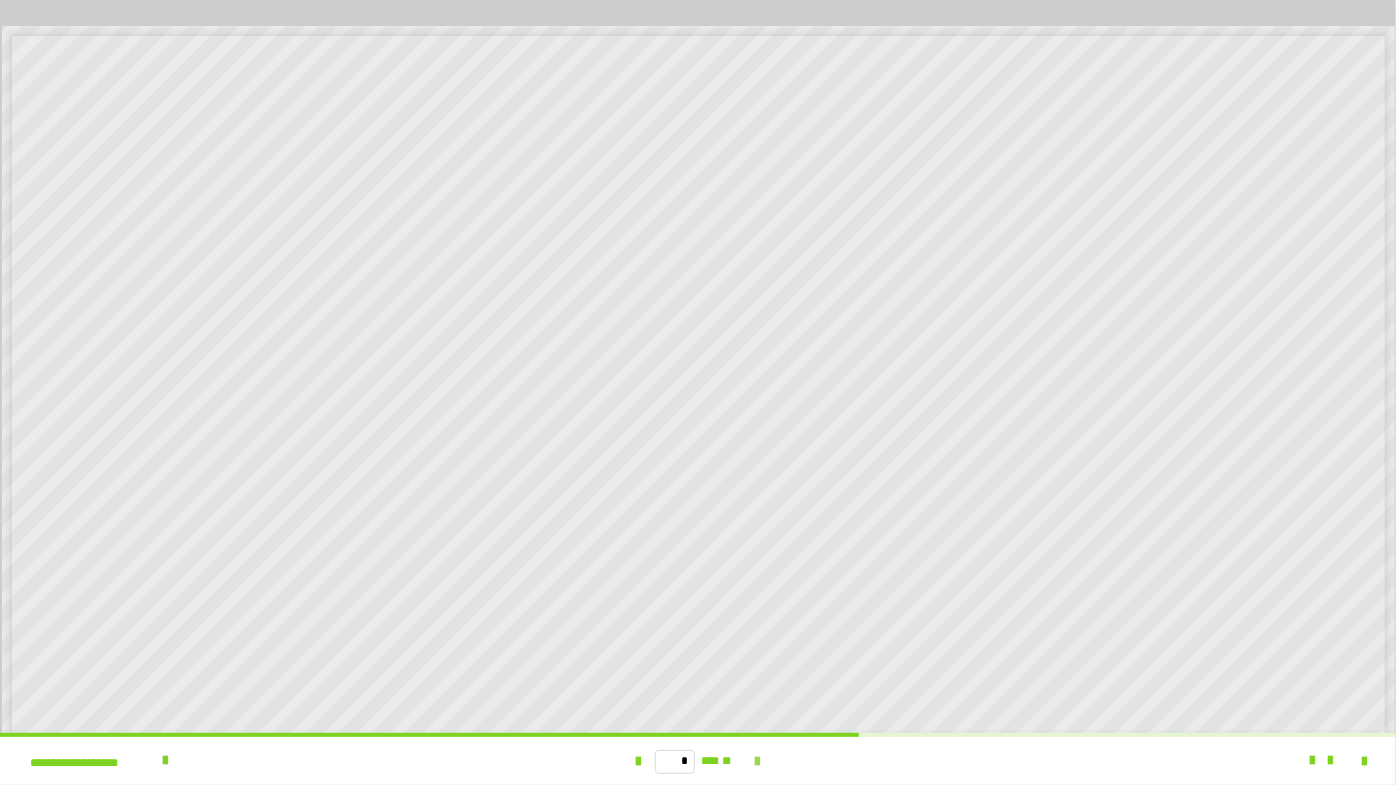 click at bounding box center [757, 762] 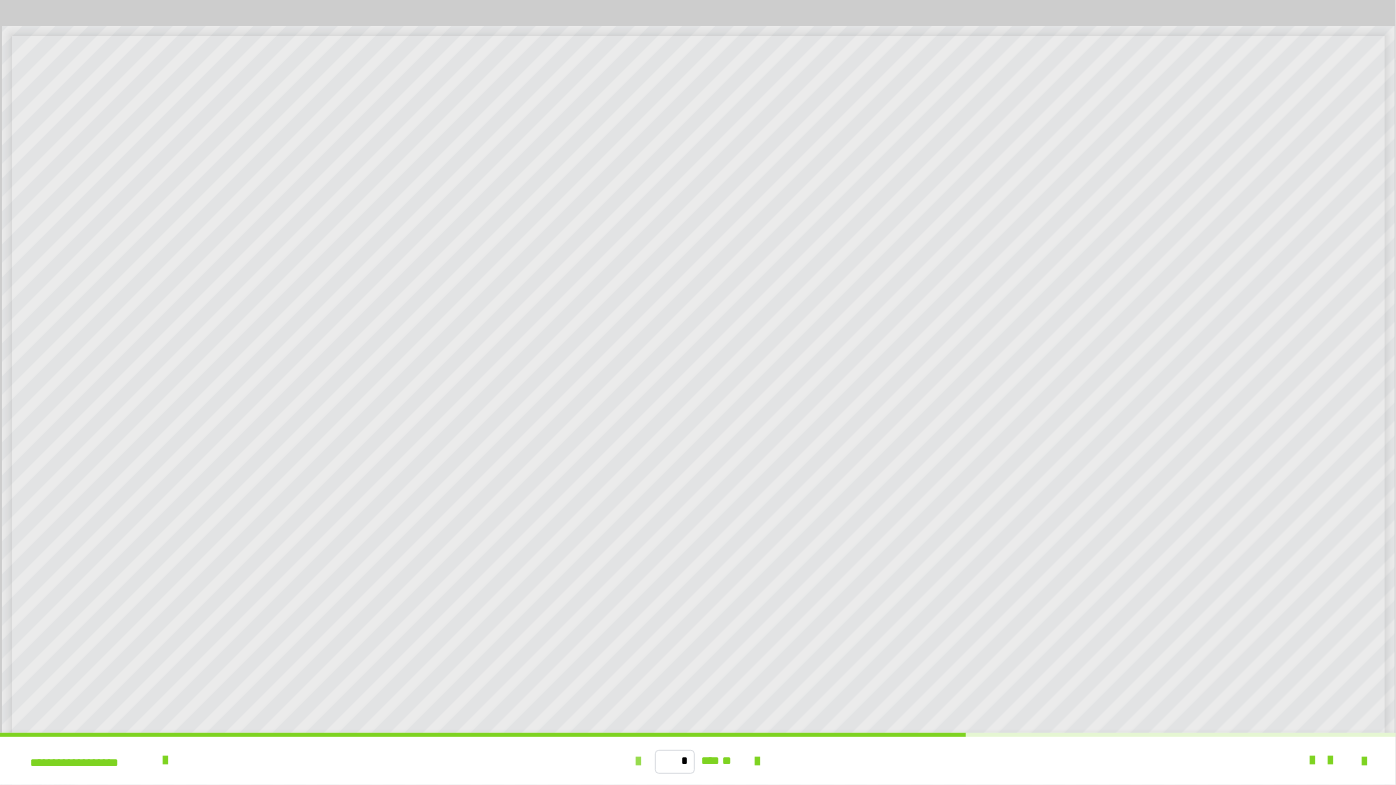 click at bounding box center [639, 762] 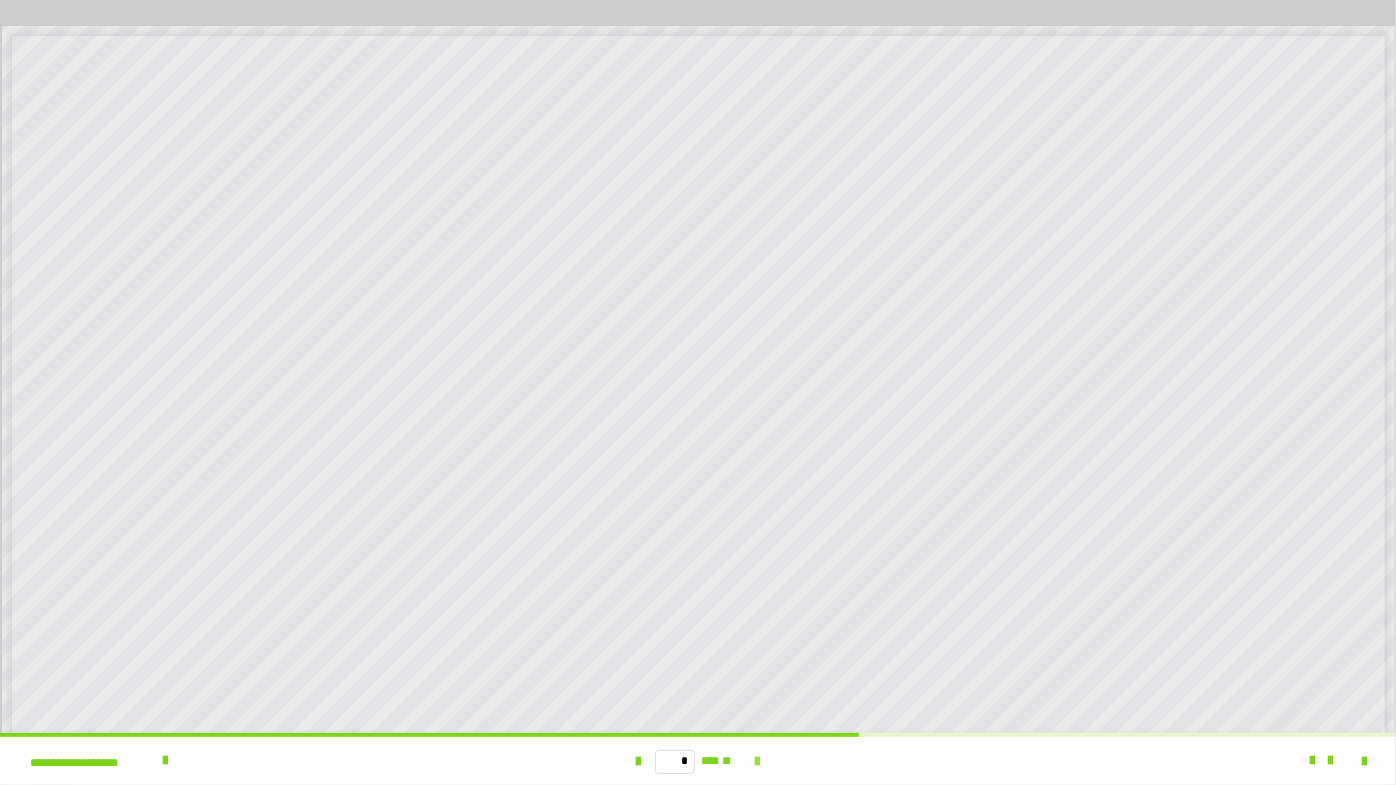 click at bounding box center [757, 762] 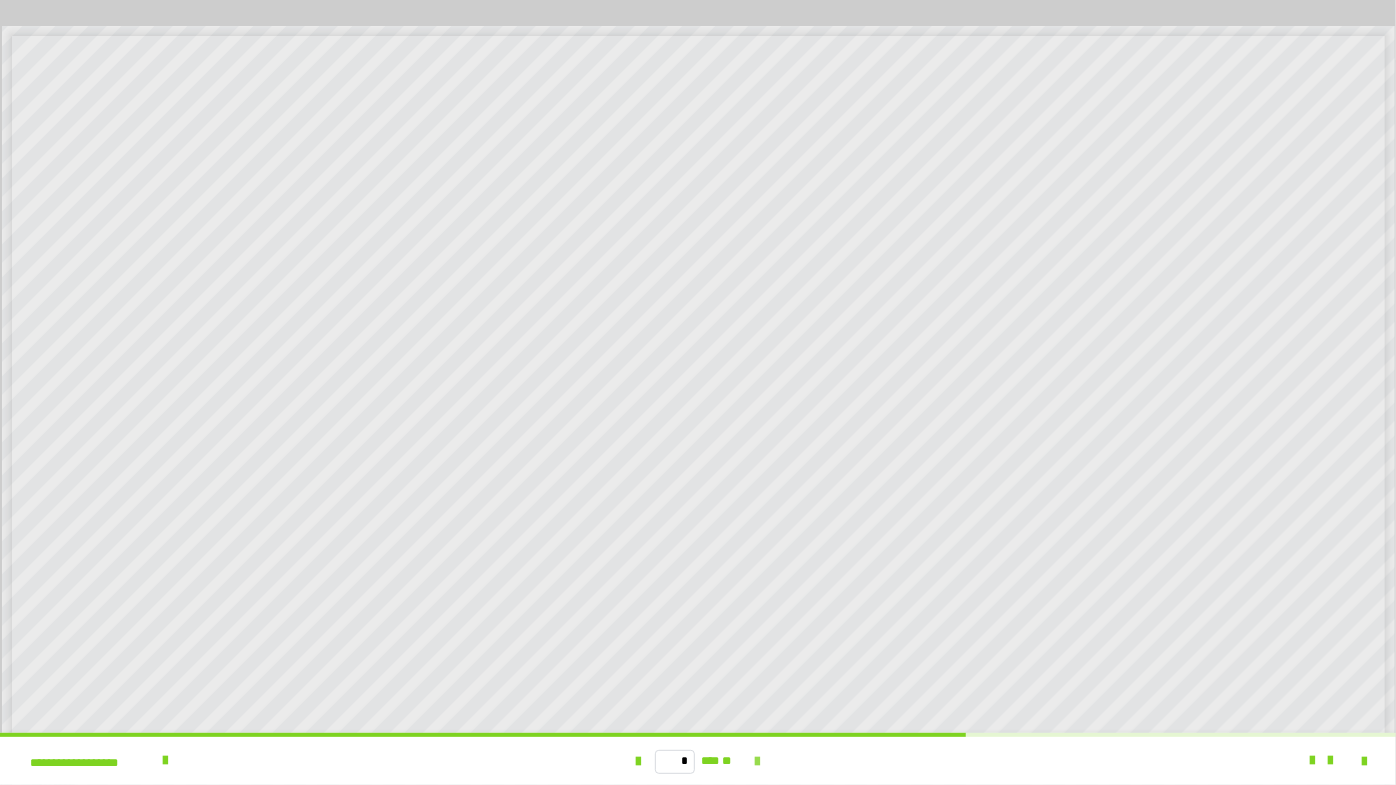 click at bounding box center [757, 762] 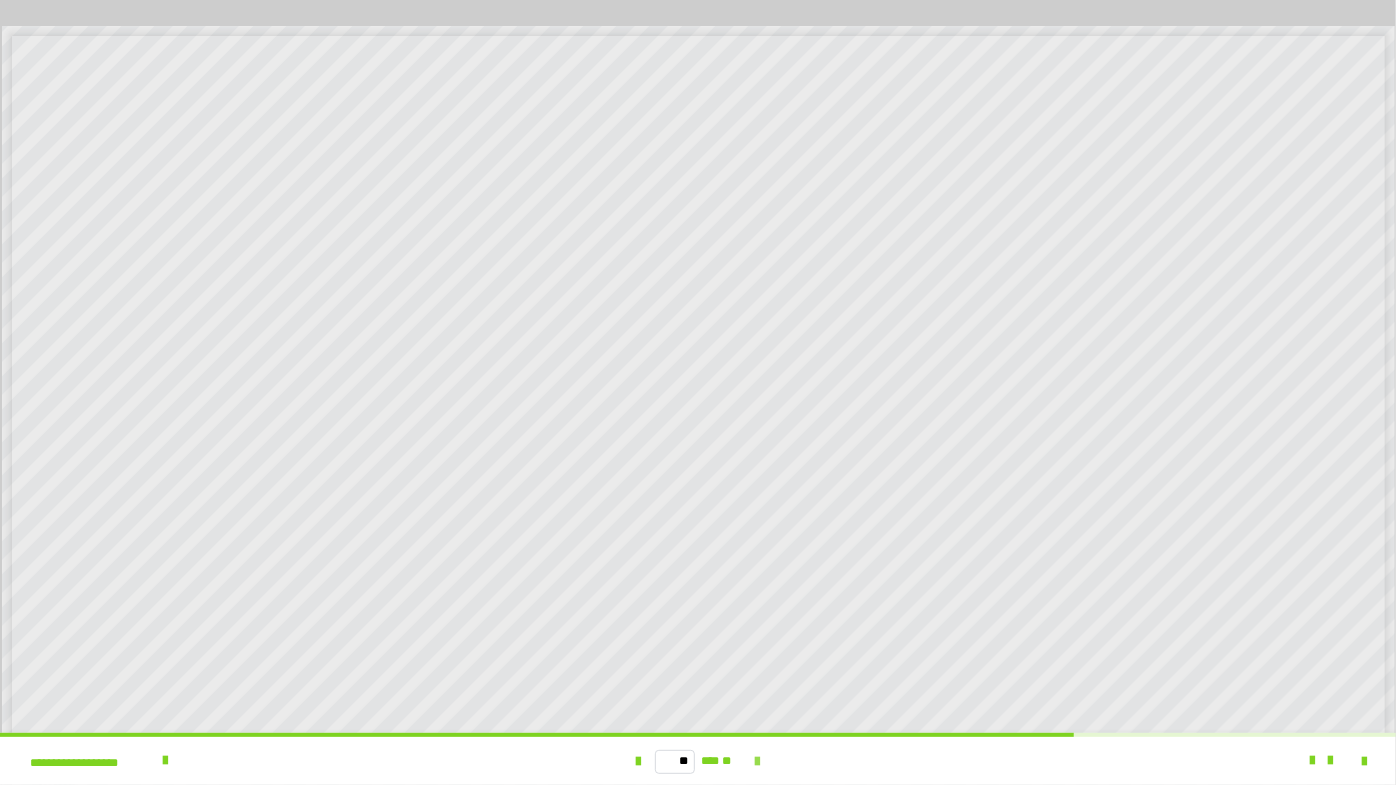 click at bounding box center [757, 762] 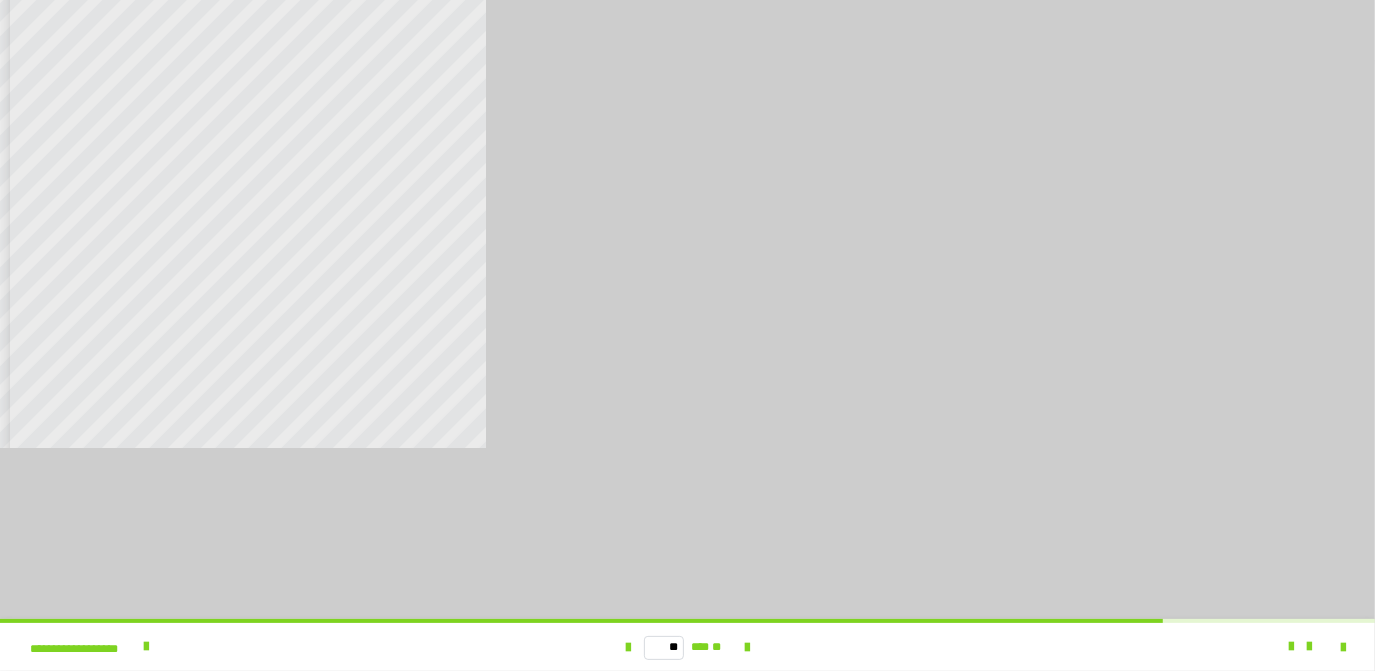 scroll, scrollTop: 192, scrollLeft: 0, axis: vertical 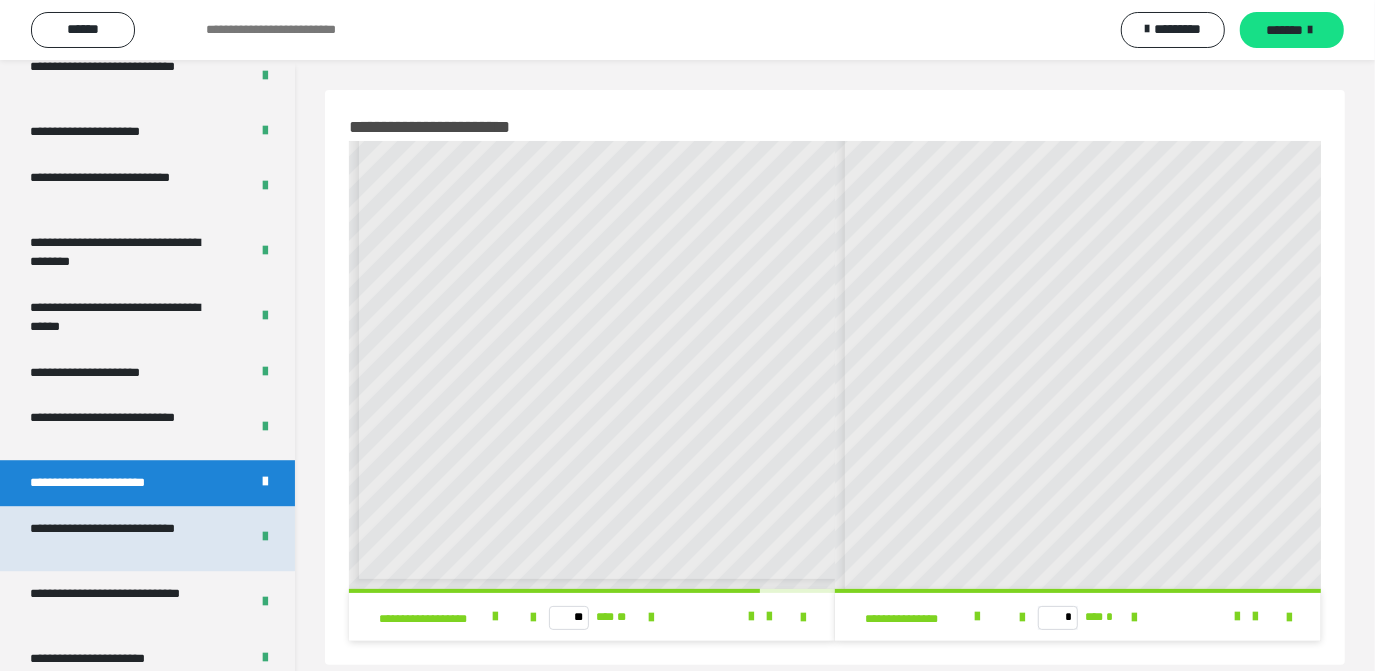 click on "**********" at bounding box center [124, 538] 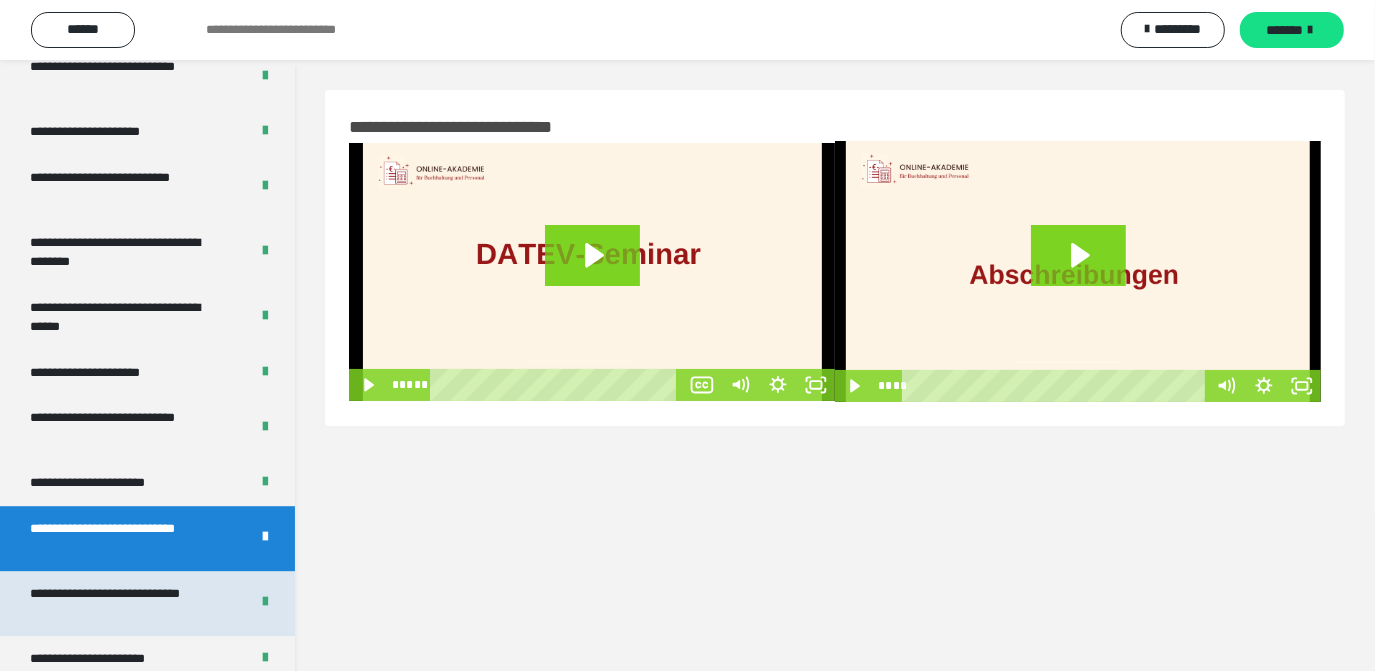click on "**********" at bounding box center (124, 603) 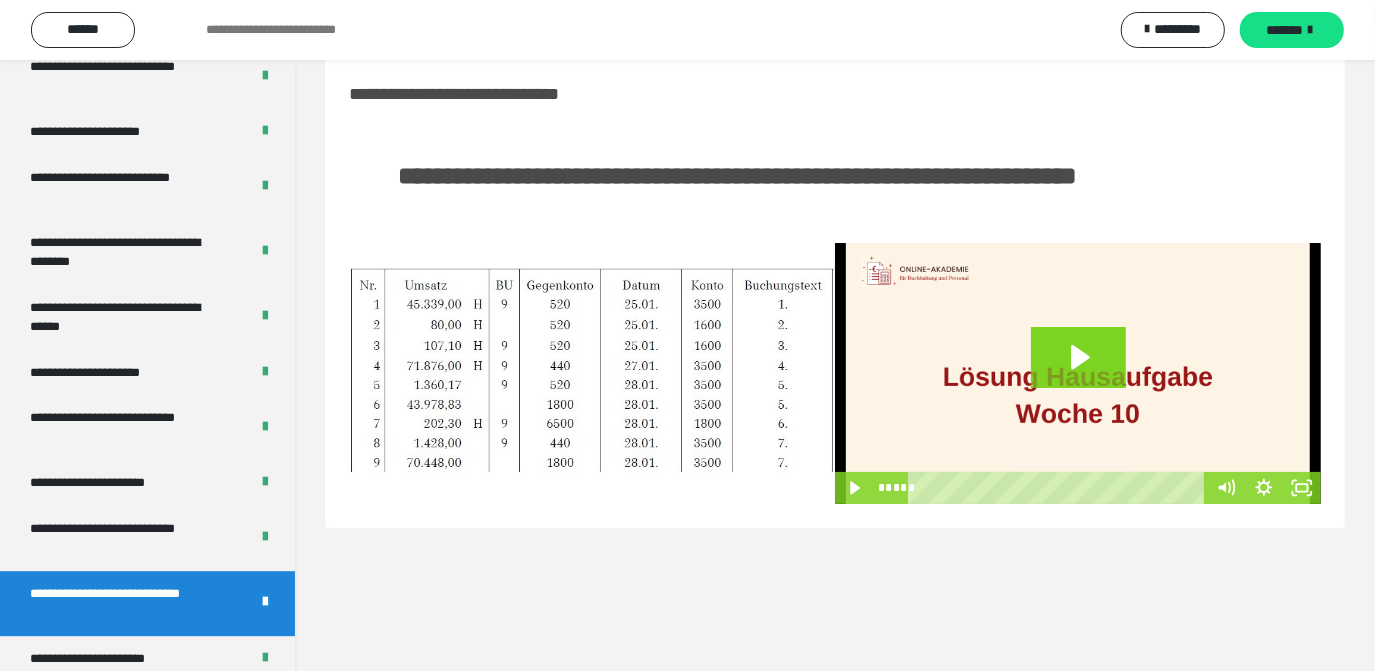 scroll, scrollTop: 60, scrollLeft: 0, axis: vertical 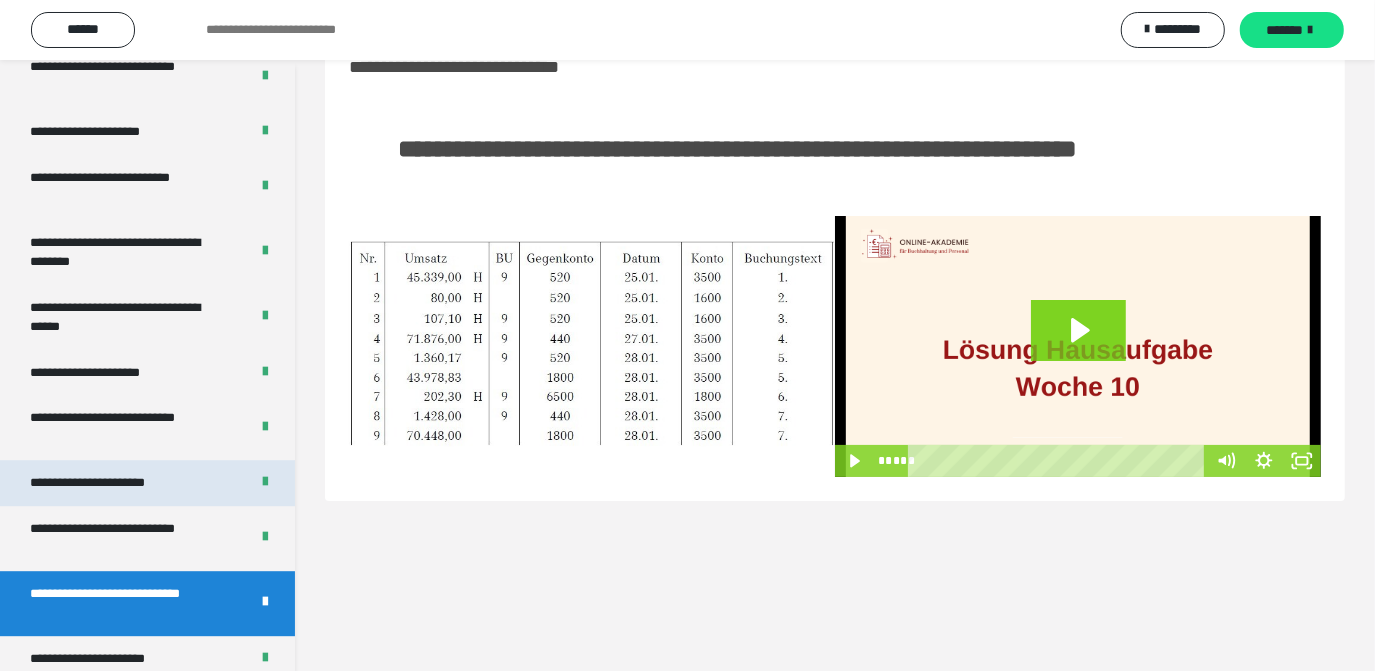 click on "**********" at bounding box center (111, 483) 